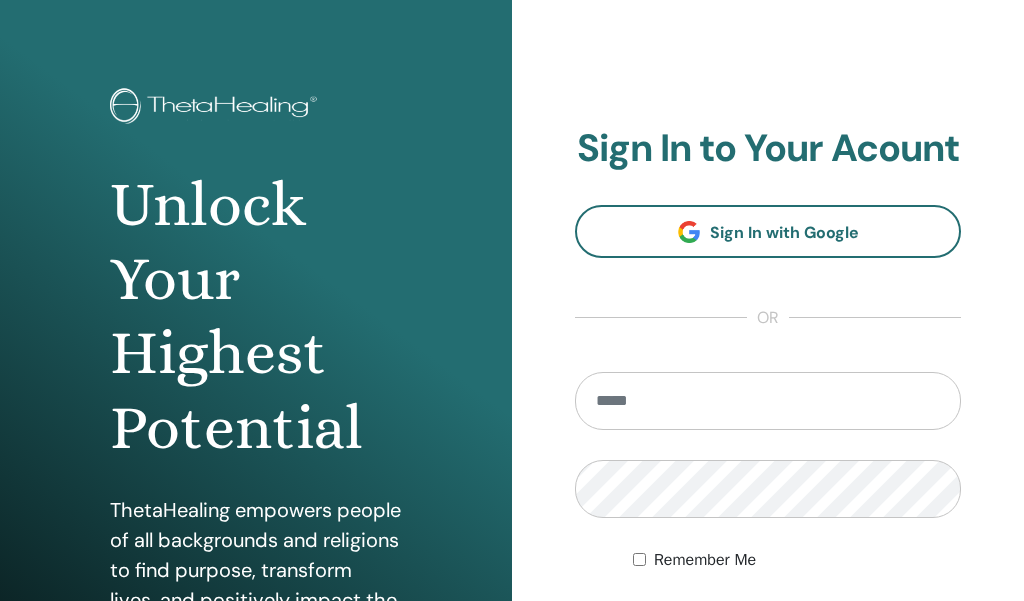 scroll, scrollTop: 51, scrollLeft: 0, axis: vertical 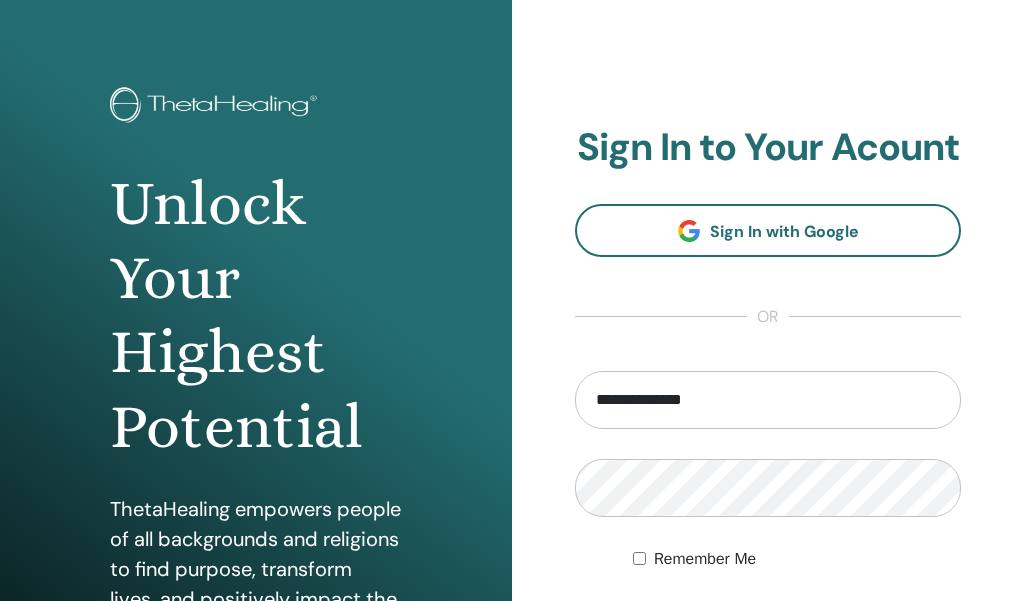 type on "**********" 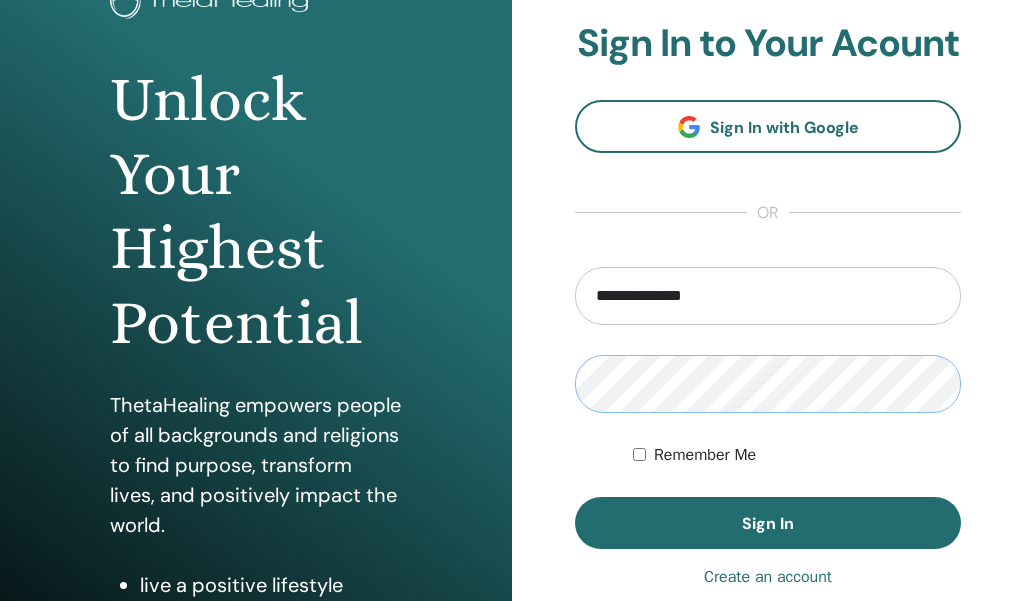 scroll, scrollTop: 165, scrollLeft: 0, axis: vertical 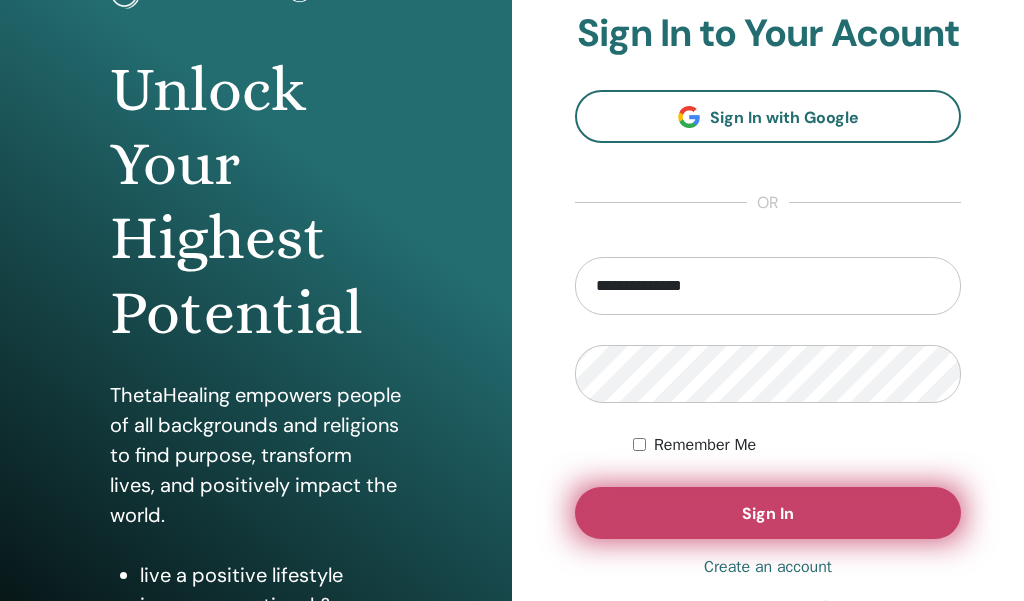 click on "Sign In" at bounding box center [768, 513] 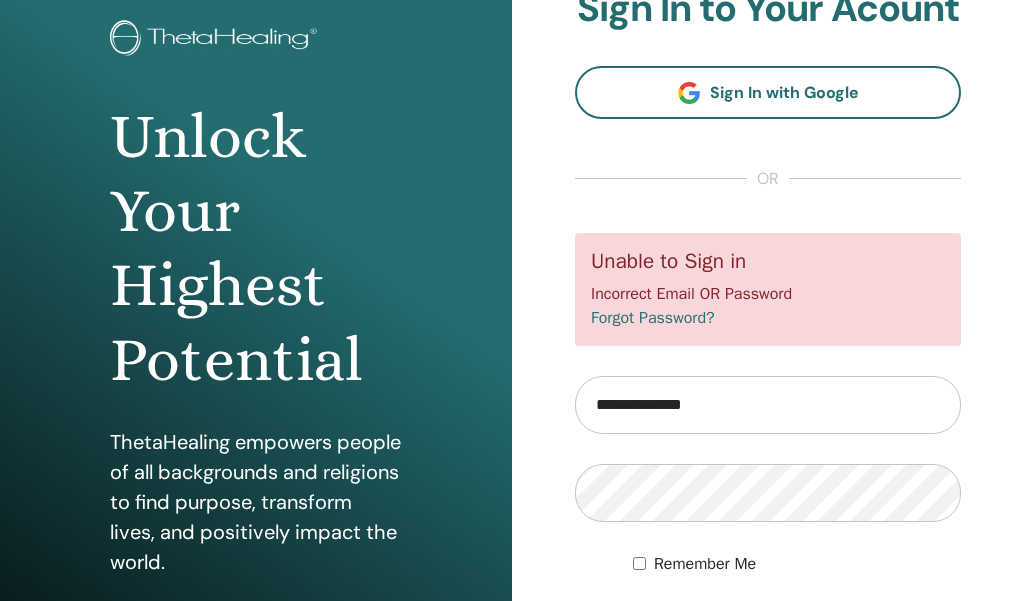 scroll, scrollTop: 120, scrollLeft: 0, axis: vertical 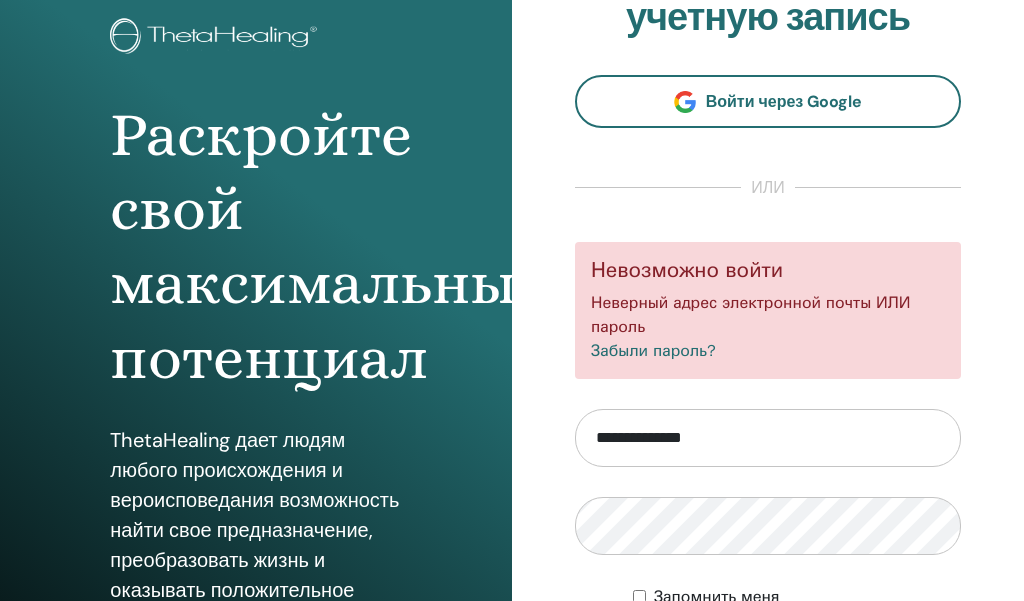 click on "**********" at bounding box center [768, 319] 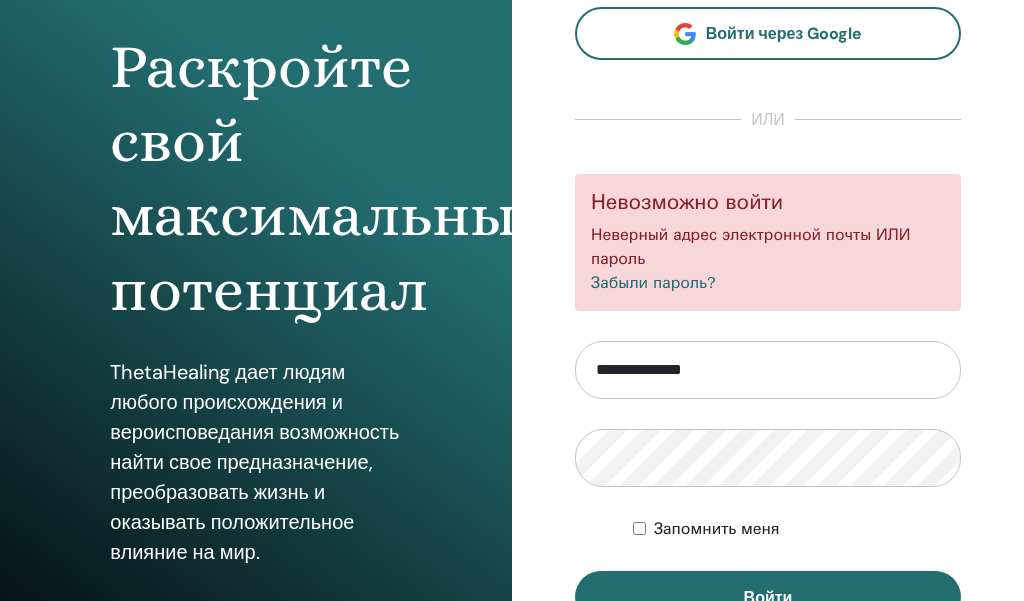 scroll, scrollTop: 193, scrollLeft: 0, axis: vertical 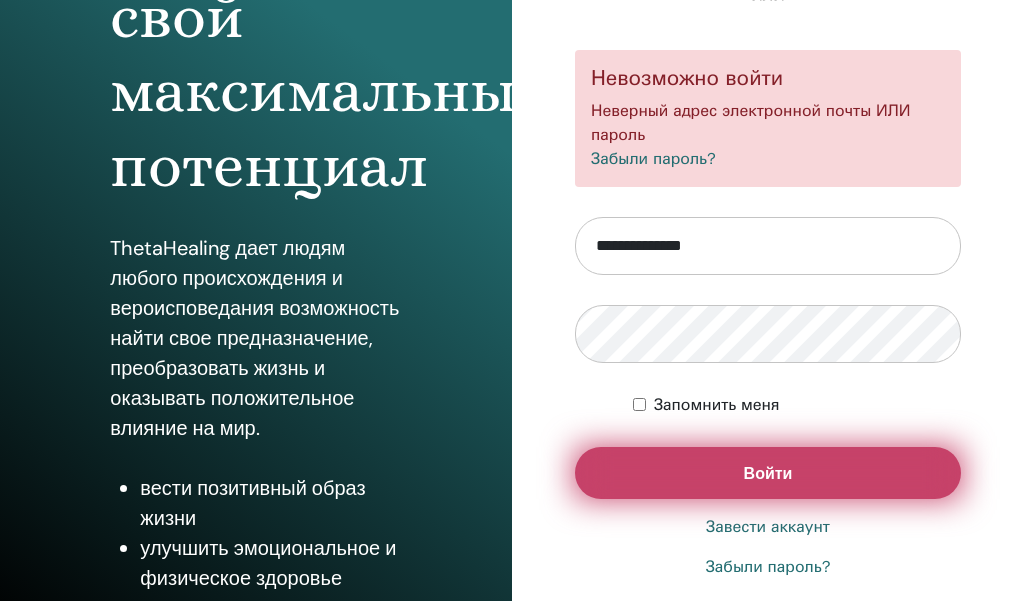 click on "Войти" at bounding box center (768, 473) 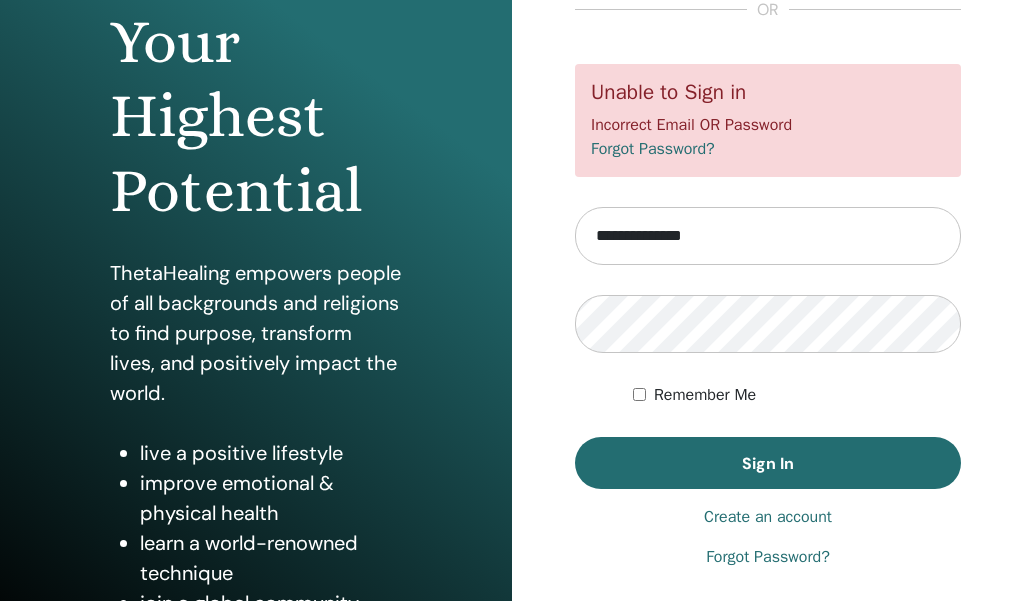 scroll, scrollTop: 293, scrollLeft: 0, axis: vertical 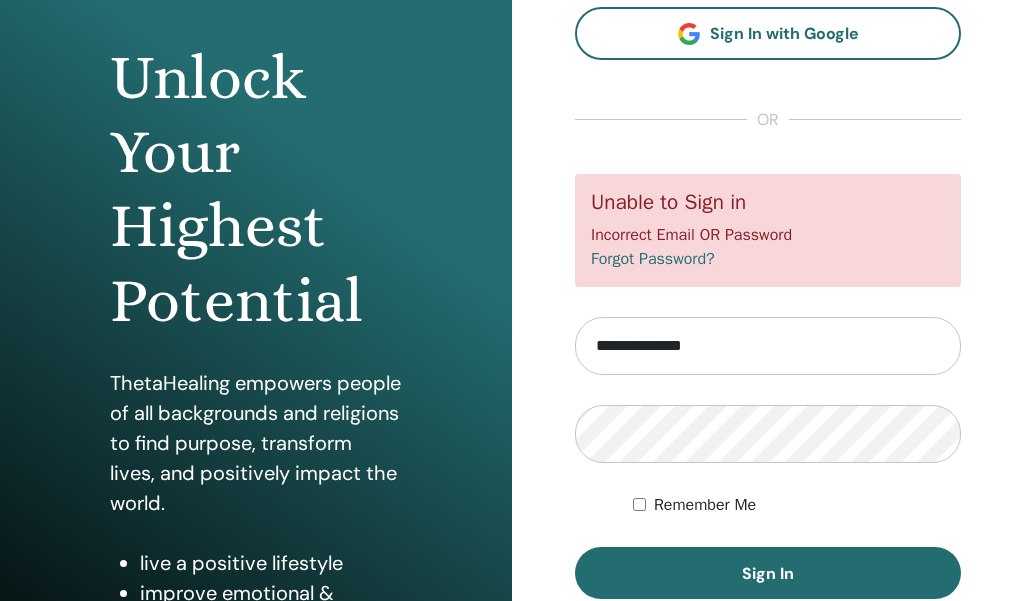 click on "Forgot Password?" at bounding box center (653, 259) 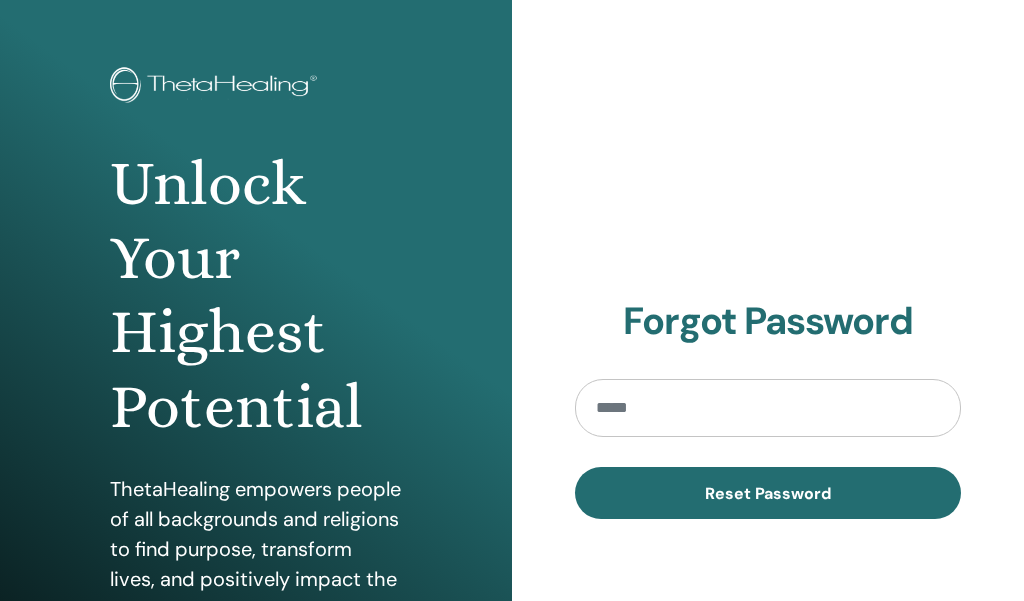 scroll, scrollTop: 104, scrollLeft: 0, axis: vertical 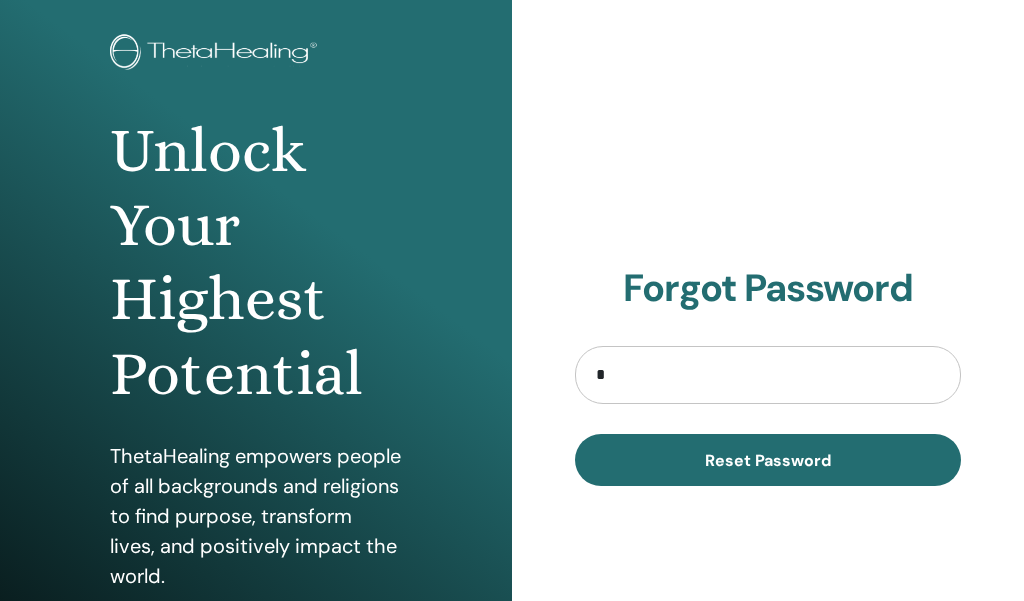 type on "**********" 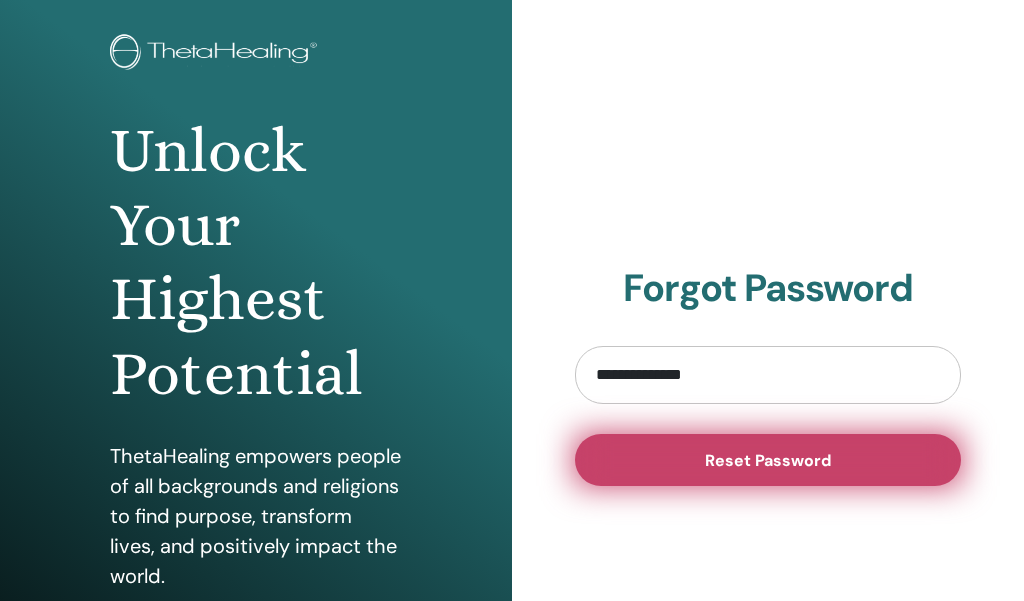 click on "Reset Password" at bounding box center (768, 460) 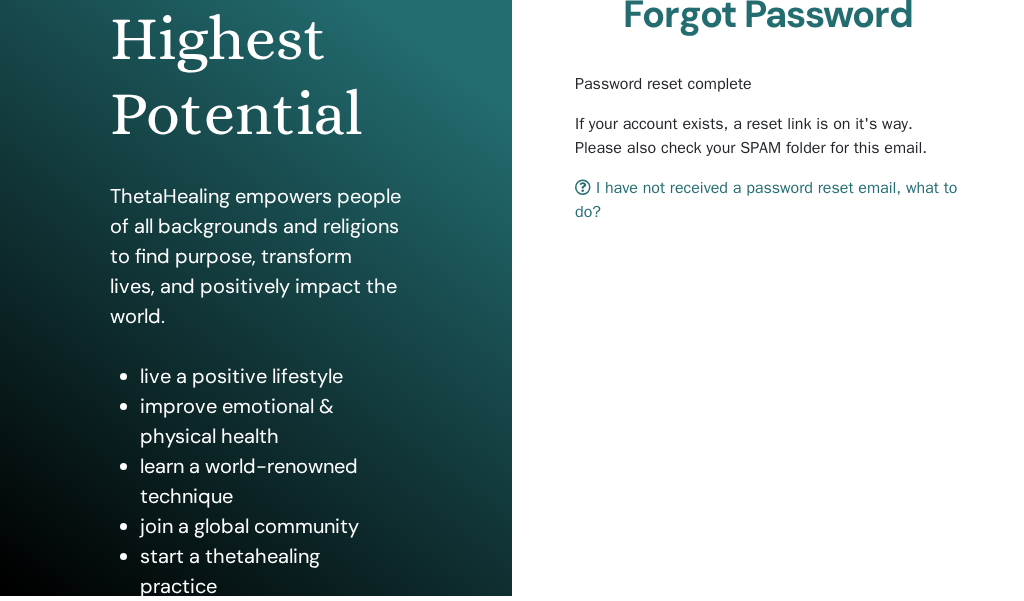 scroll, scrollTop: 223, scrollLeft: 0, axis: vertical 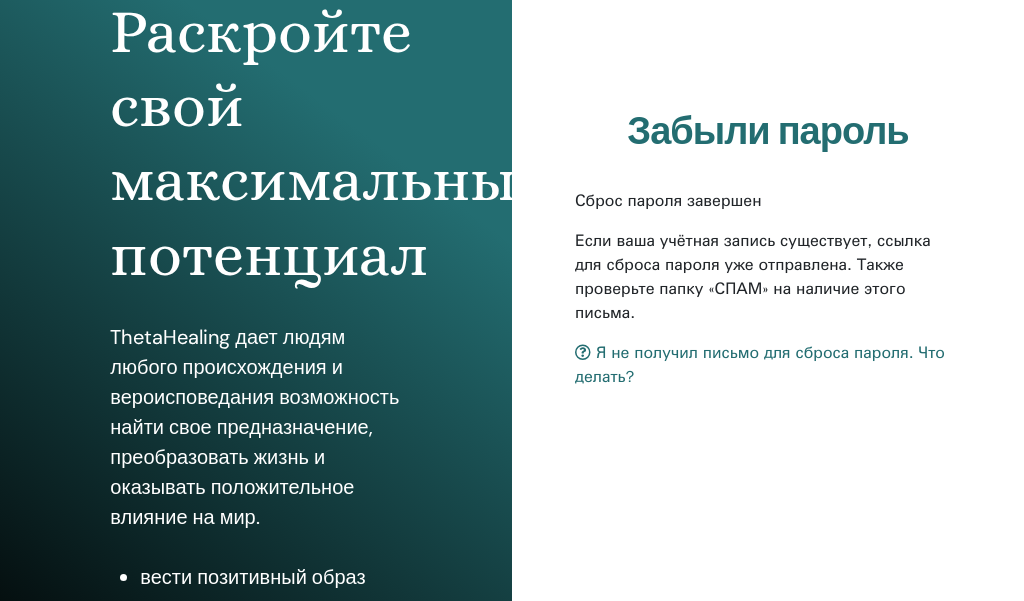 click on "Забыли пароль
Сброс пароля завершен
Если ваша учётная запись существует, ссылка для сброса пароля уже отправлена. Также проверьте папку «СПАМ» на наличие этого письма.
Я не получил письмо для сброса пароля. Что делать?" at bounding box center [768, 257] 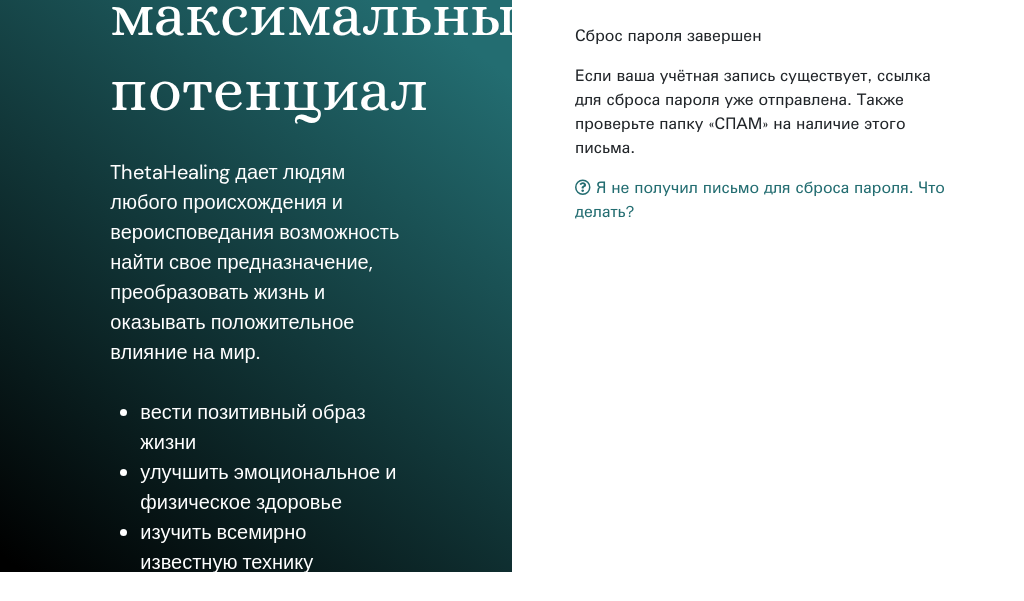 scroll, scrollTop: 514, scrollLeft: 0, axis: vertical 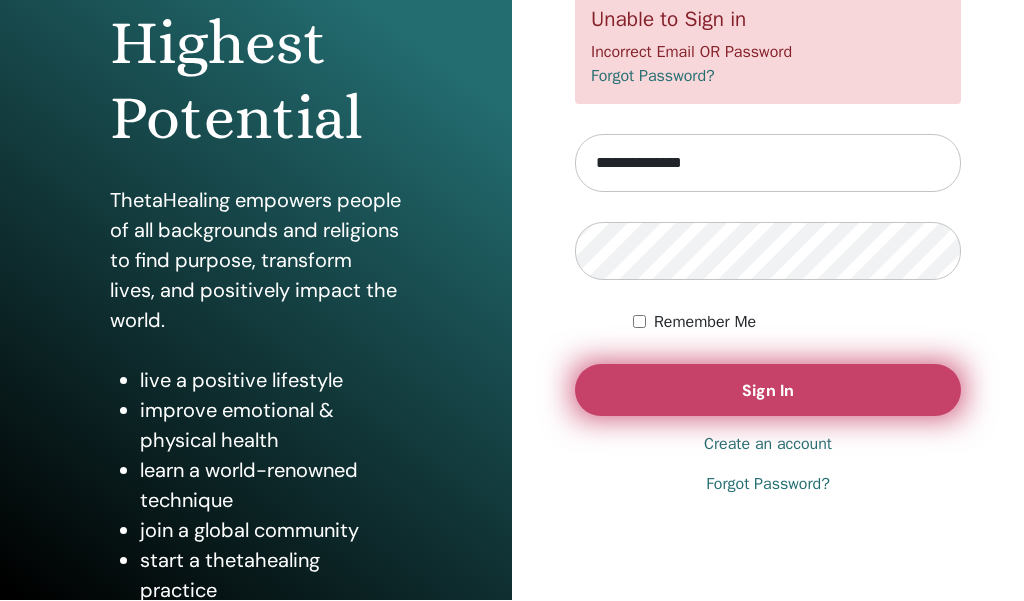 click on "Sign In" at bounding box center (768, 390) 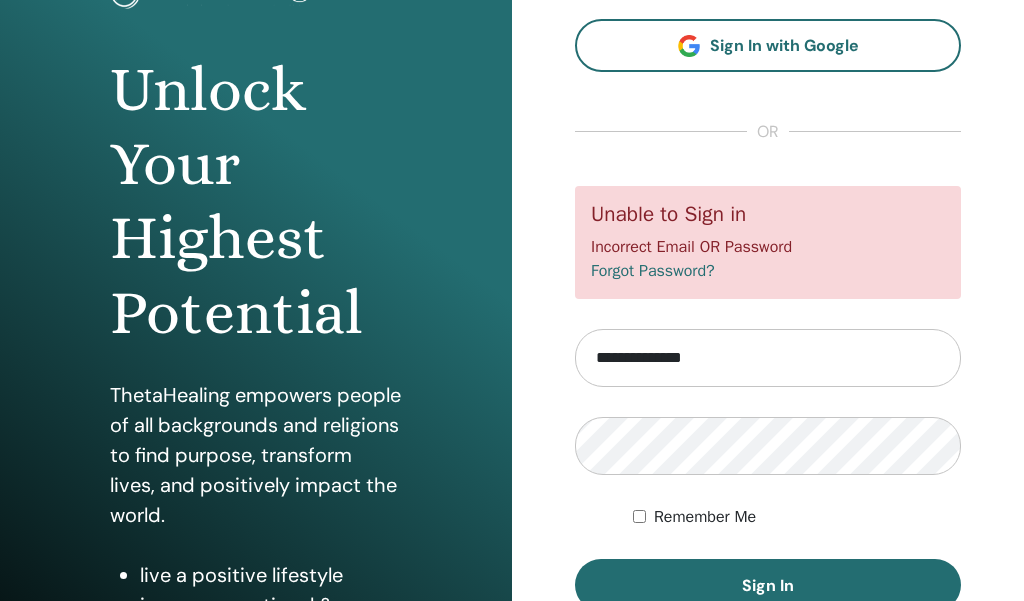 scroll, scrollTop: 170, scrollLeft: 0, axis: vertical 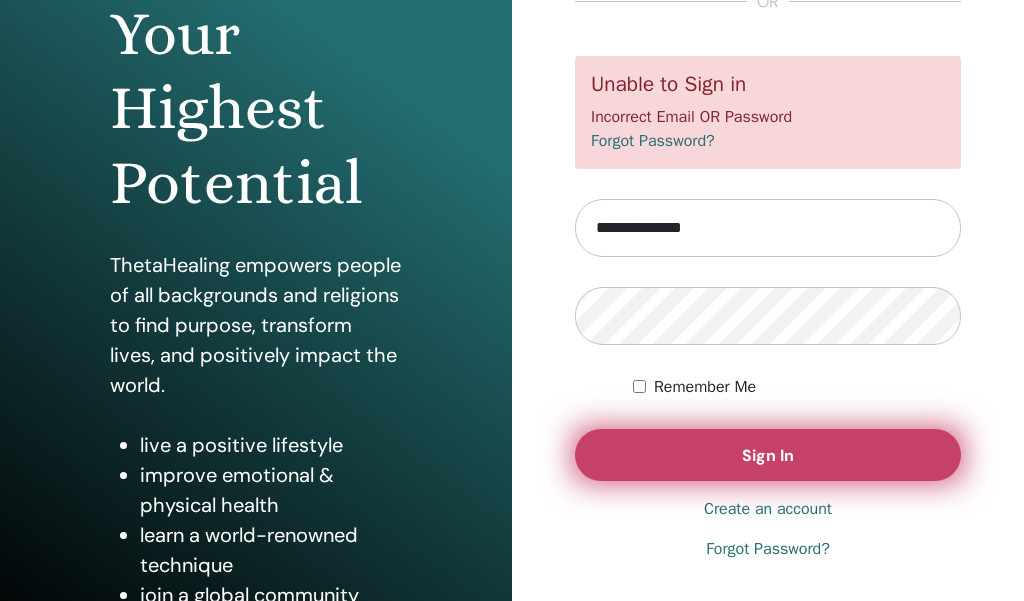 click on "Sign In" at bounding box center (768, 455) 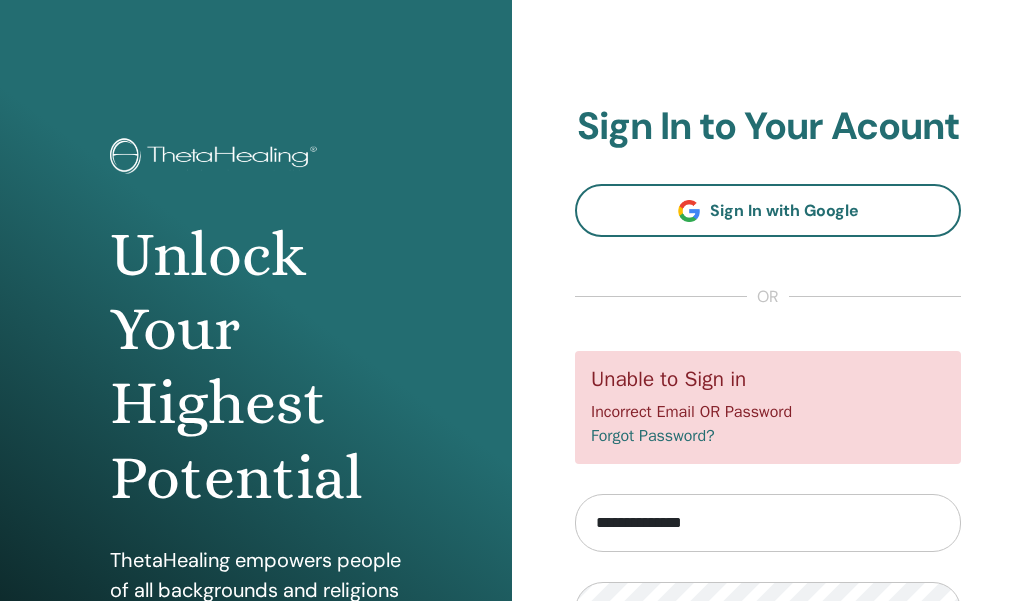 scroll, scrollTop: 0, scrollLeft: 0, axis: both 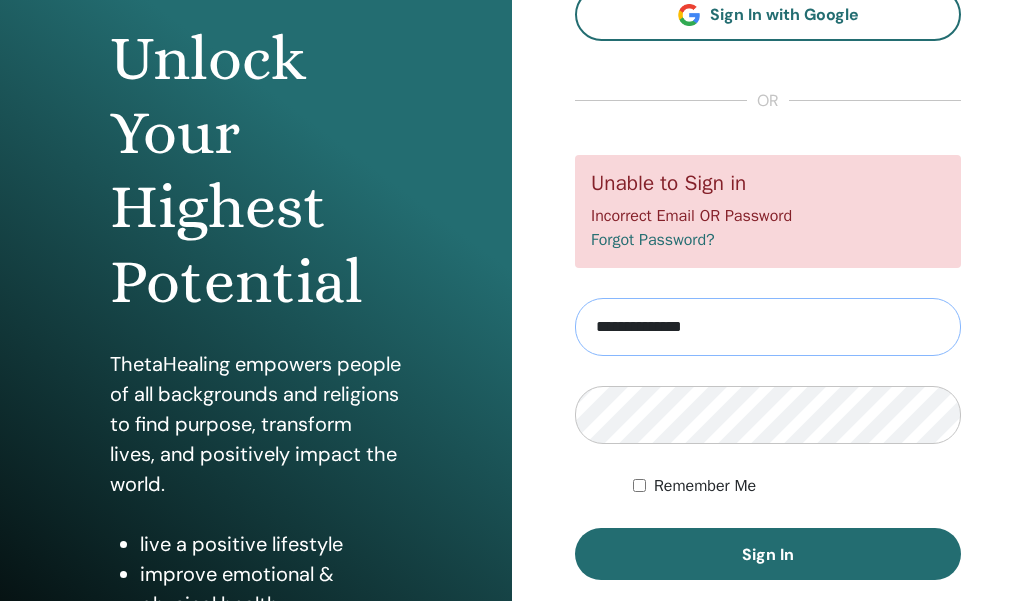 click on "**********" at bounding box center (768, 327) 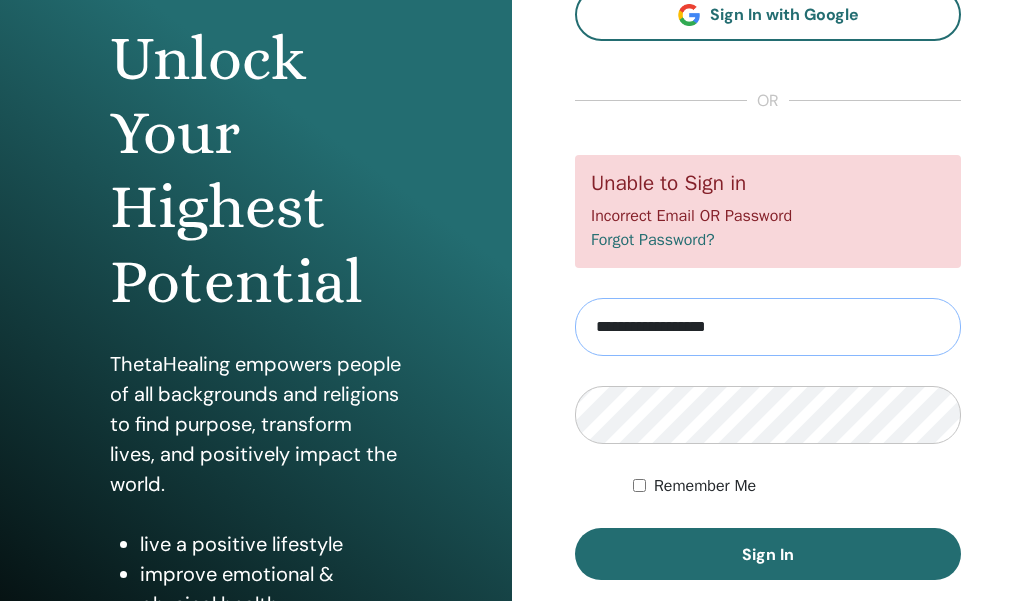 type on "**********" 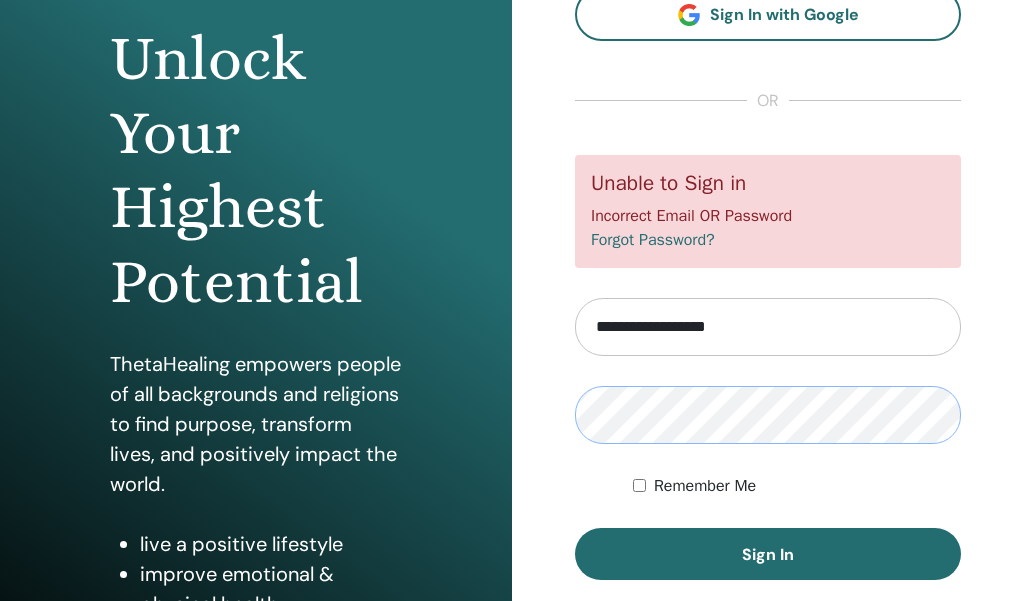 scroll, scrollTop: 205, scrollLeft: 0, axis: vertical 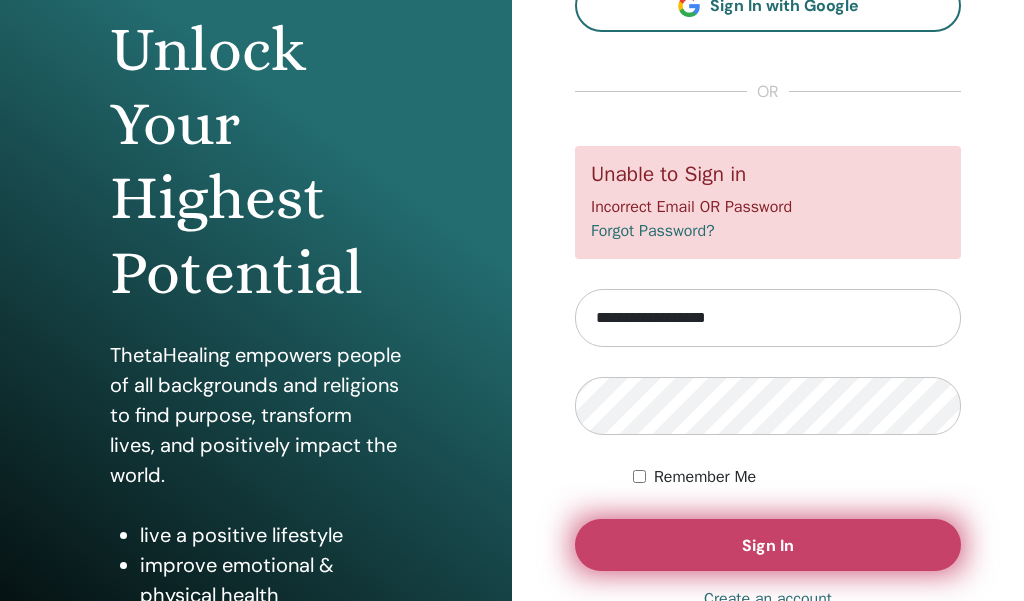 click on "Sign In" at bounding box center [768, 545] 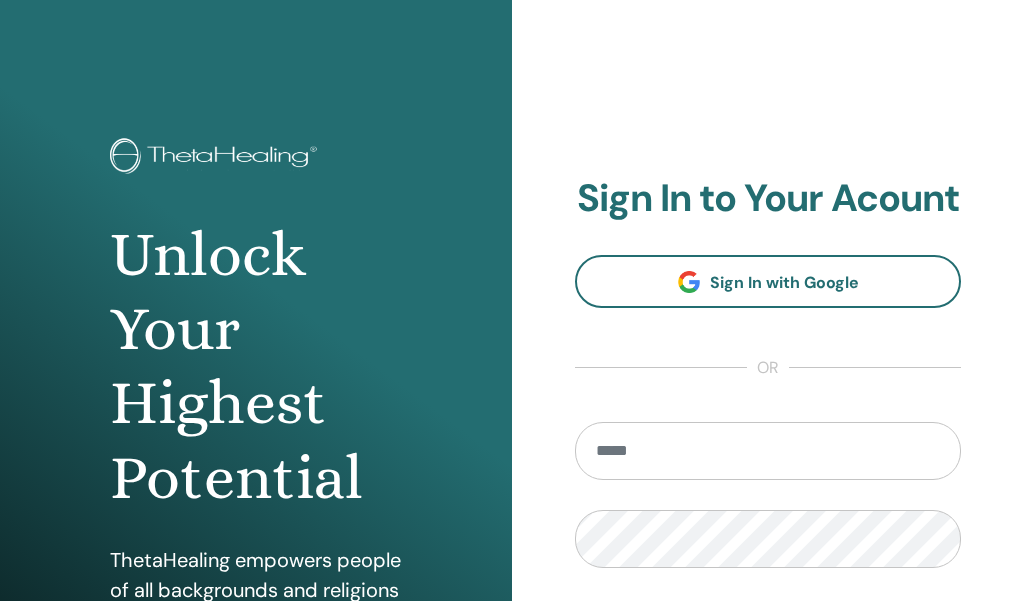 scroll, scrollTop: 0, scrollLeft: 0, axis: both 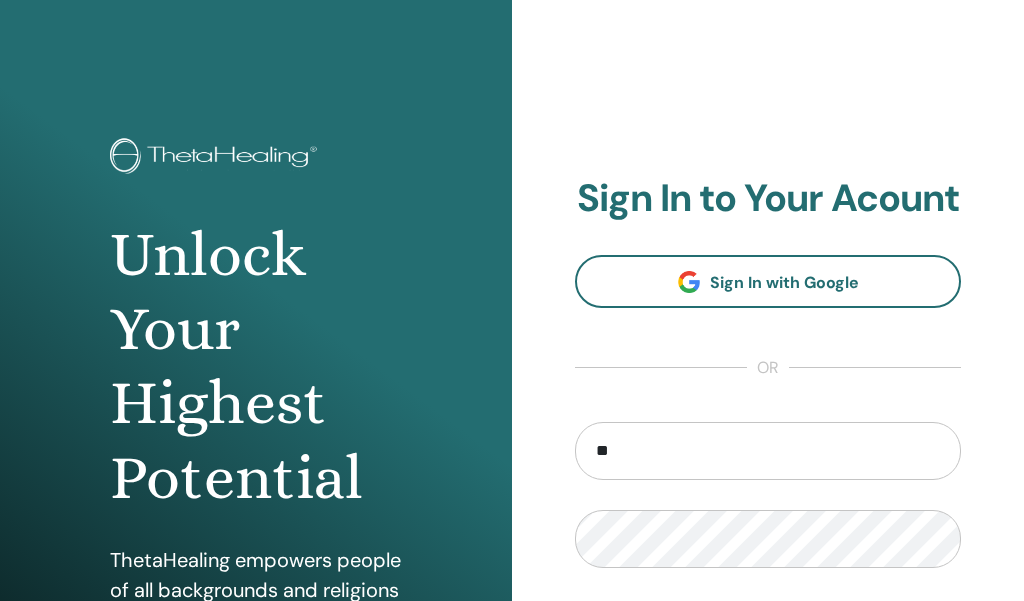 type on "**********" 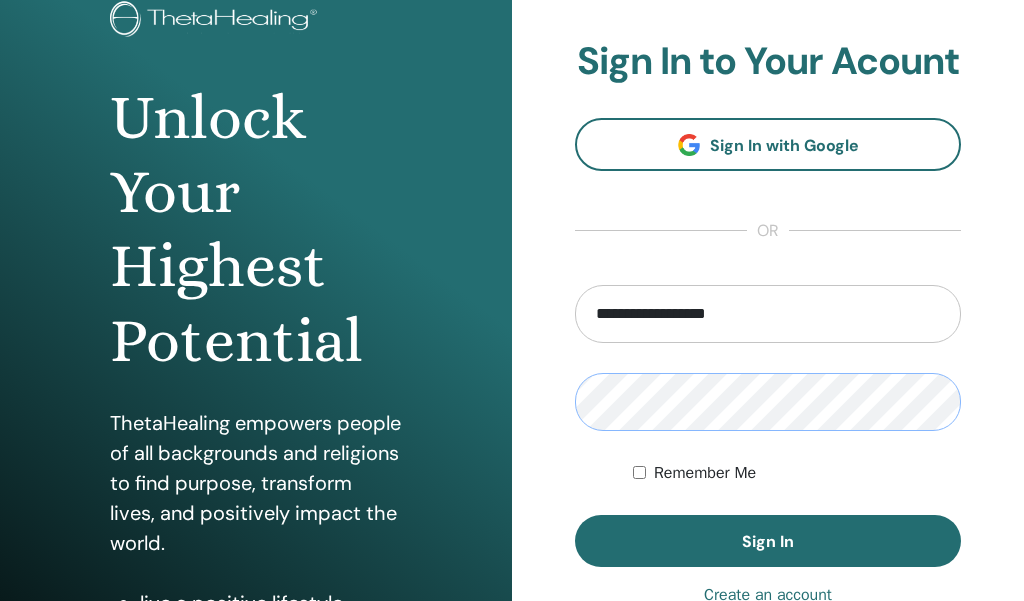 scroll, scrollTop: 193, scrollLeft: 0, axis: vertical 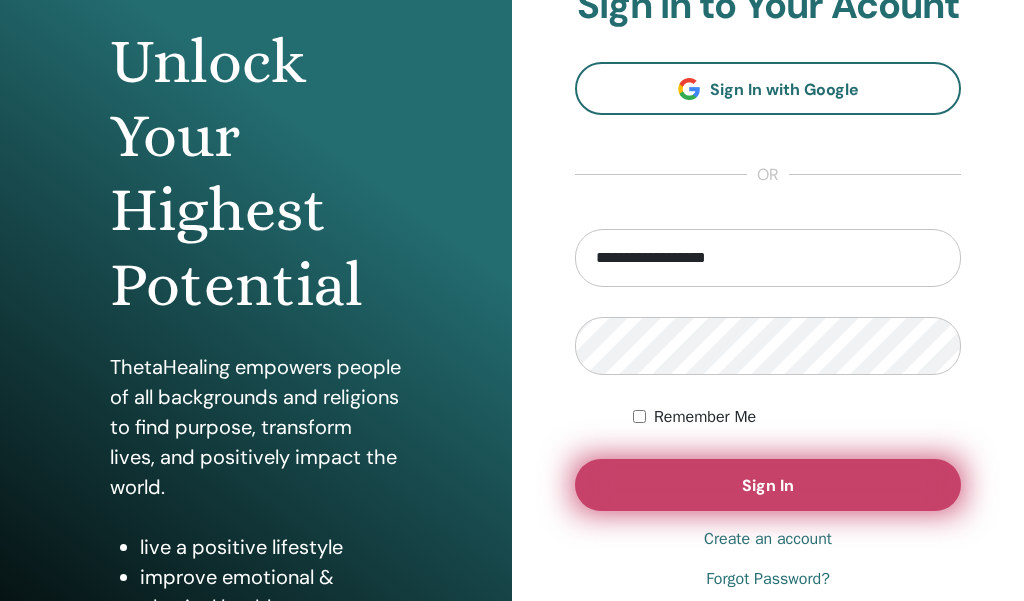click on "Sign In" at bounding box center (768, 485) 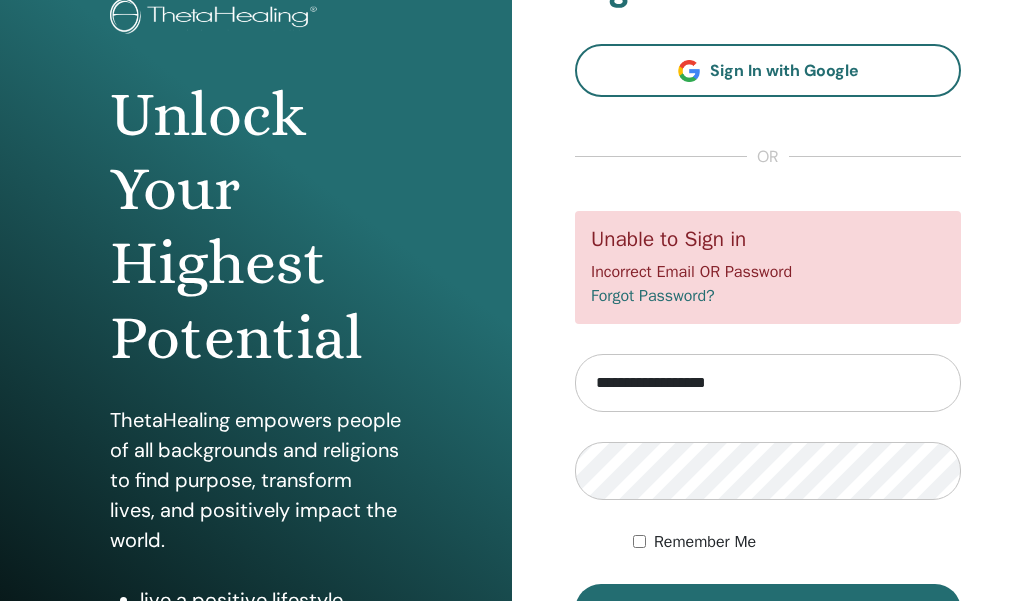 scroll, scrollTop: 142, scrollLeft: 0, axis: vertical 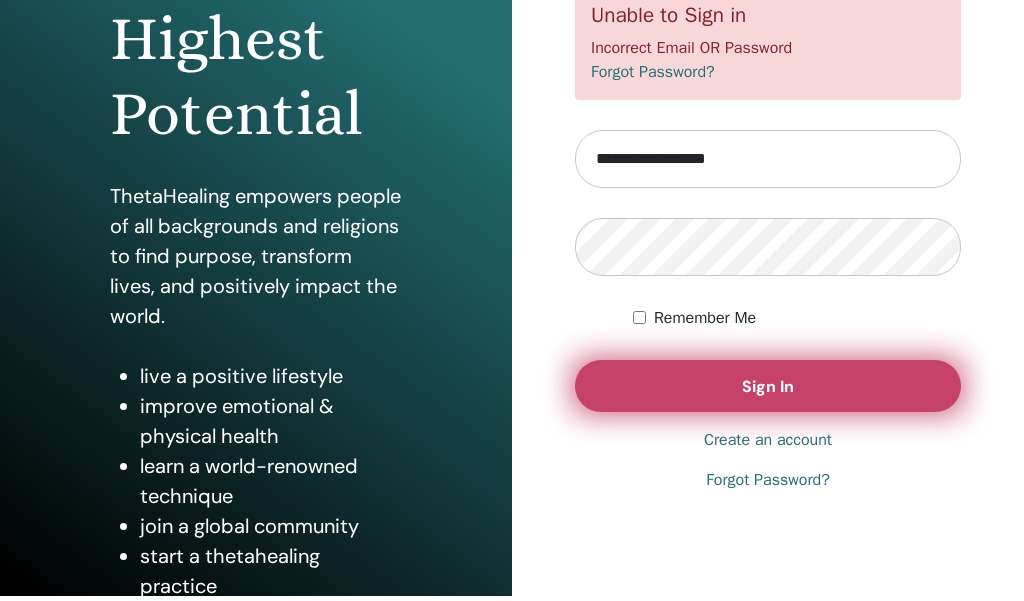 click on "Sign In" at bounding box center [768, 386] 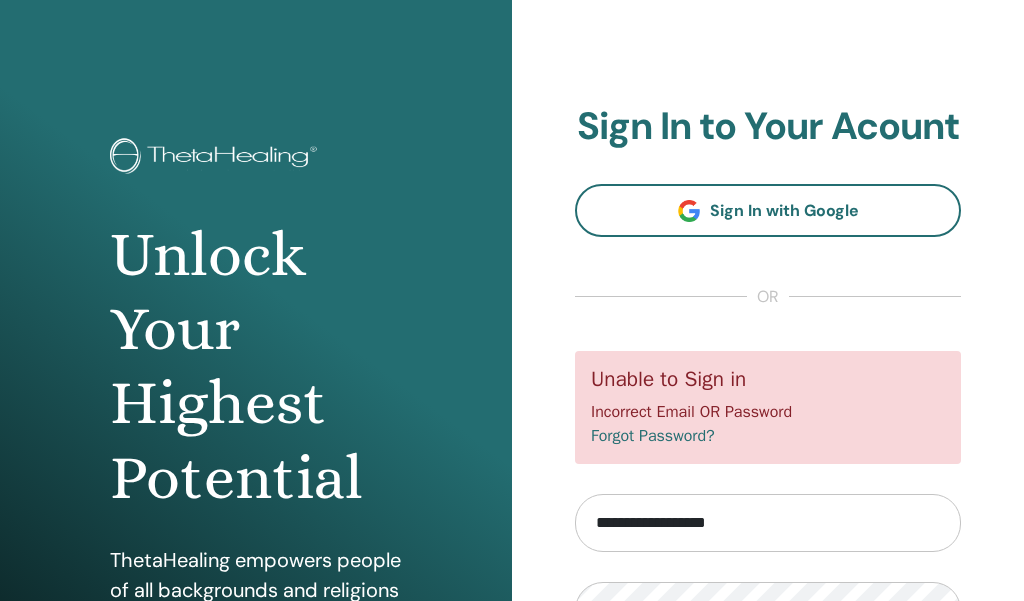 scroll, scrollTop: 160, scrollLeft: 0, axis: vertical 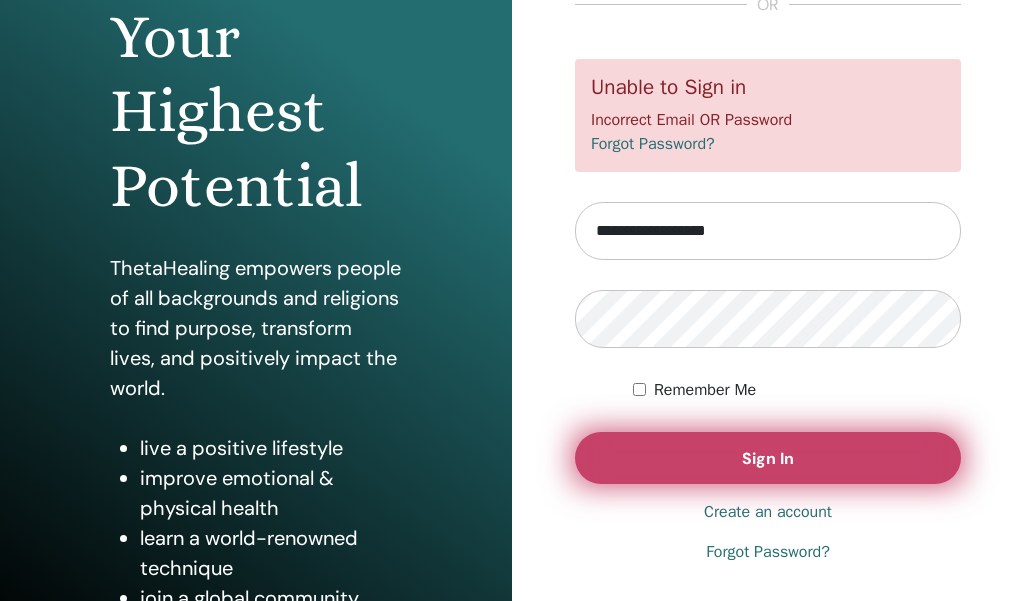 click on "Sign In" at bounding box center (768, 458) 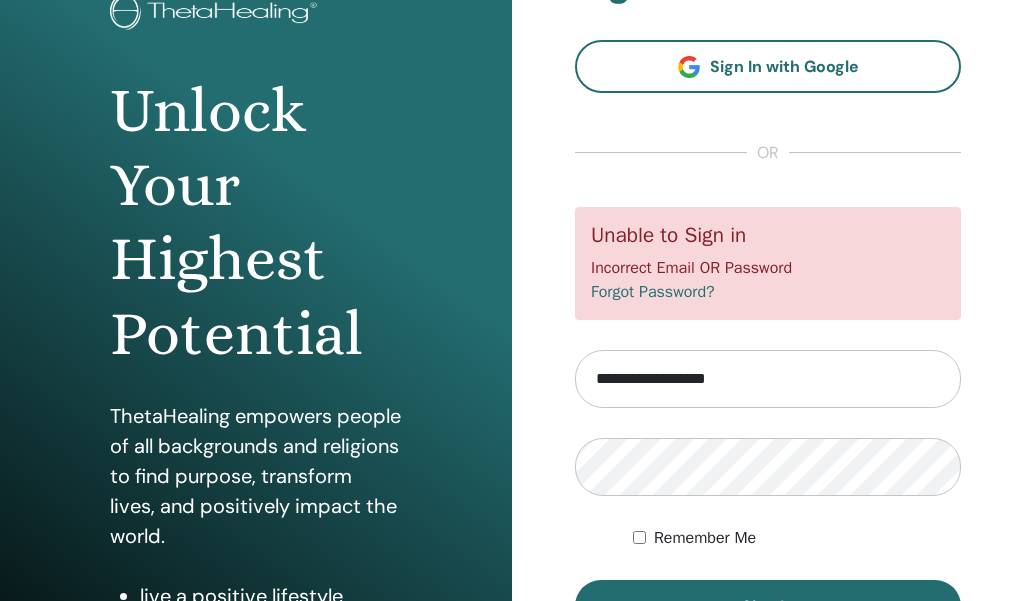 scroll, scrollTop: 161, scrollLeft: 0, axis: vertical 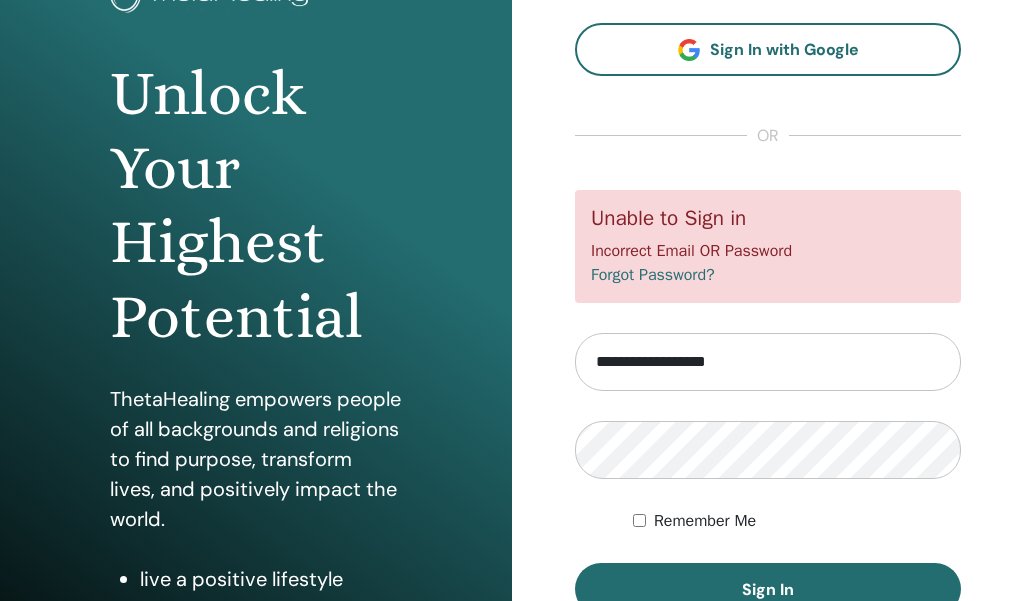 click on "**********" at bounding box center [768, 362] 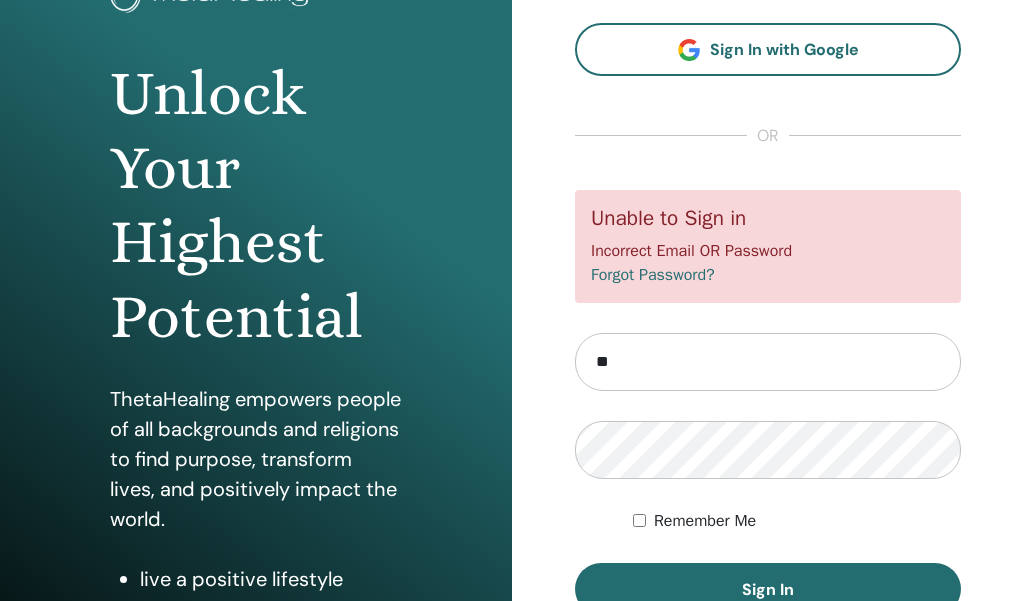 type on "*" 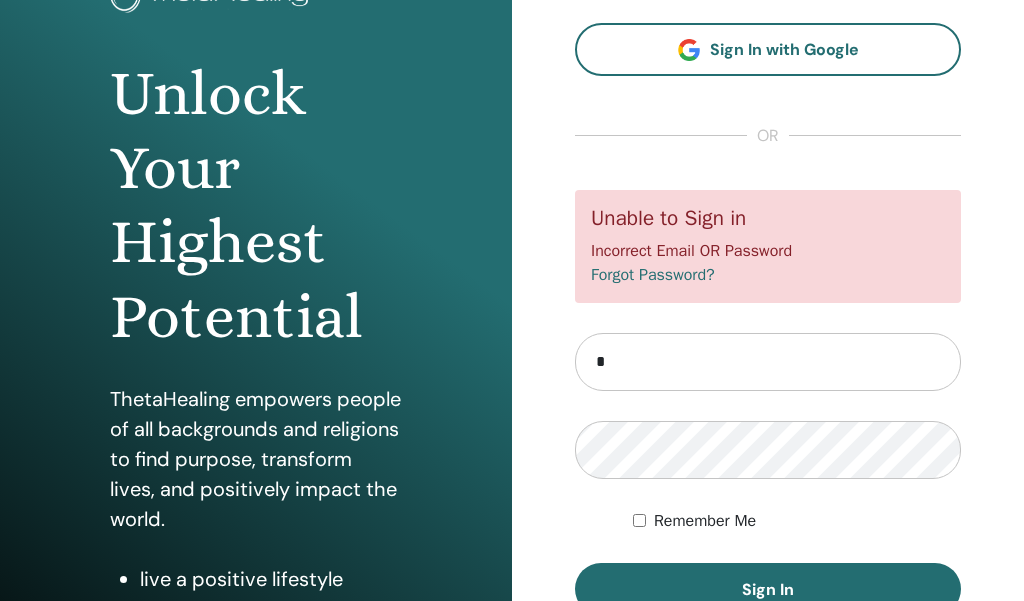 type on "**********" 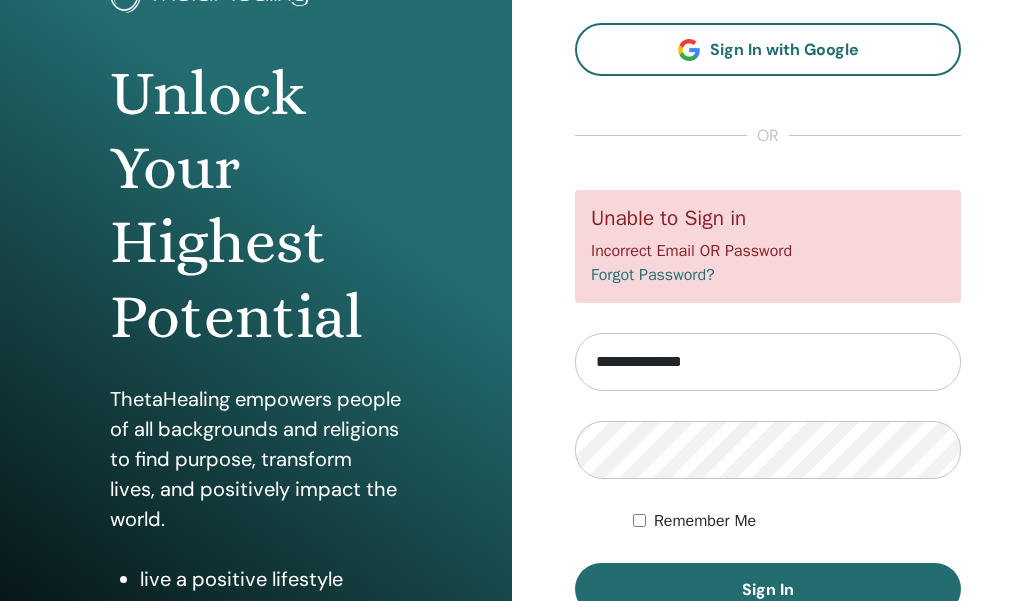click on "**********" at bounding box center [768, 402] 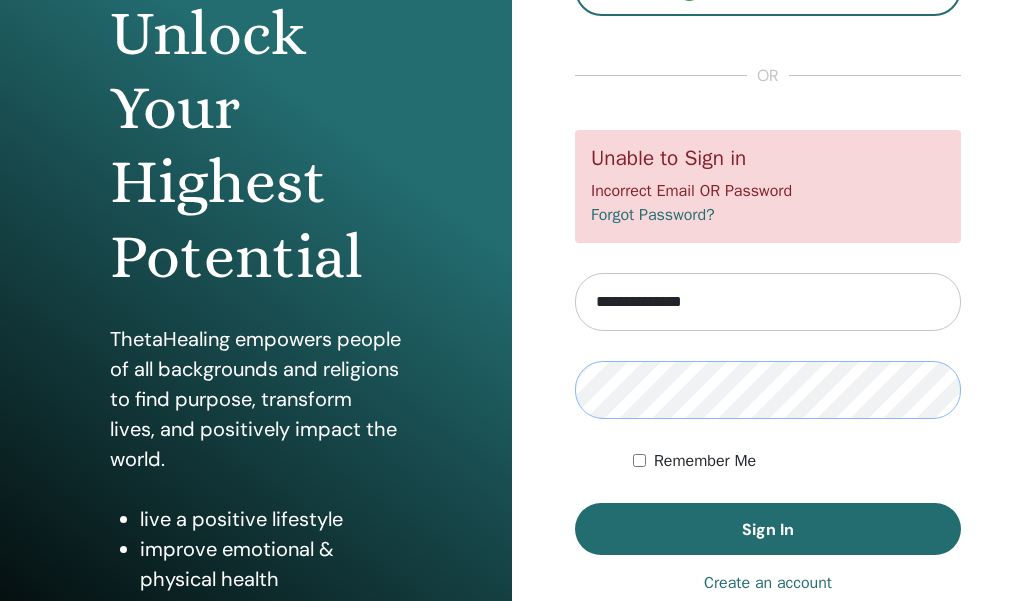 scroll, scrollTop: 223, scrollLeft: 0, axis: vertical 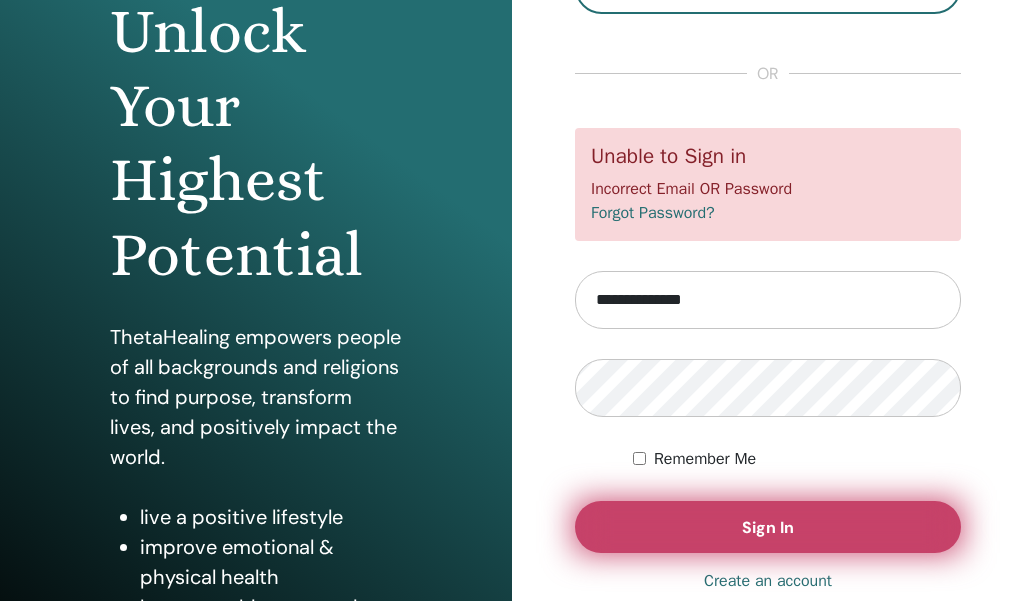 click on "Sign In" at bounding box center (768, 527) 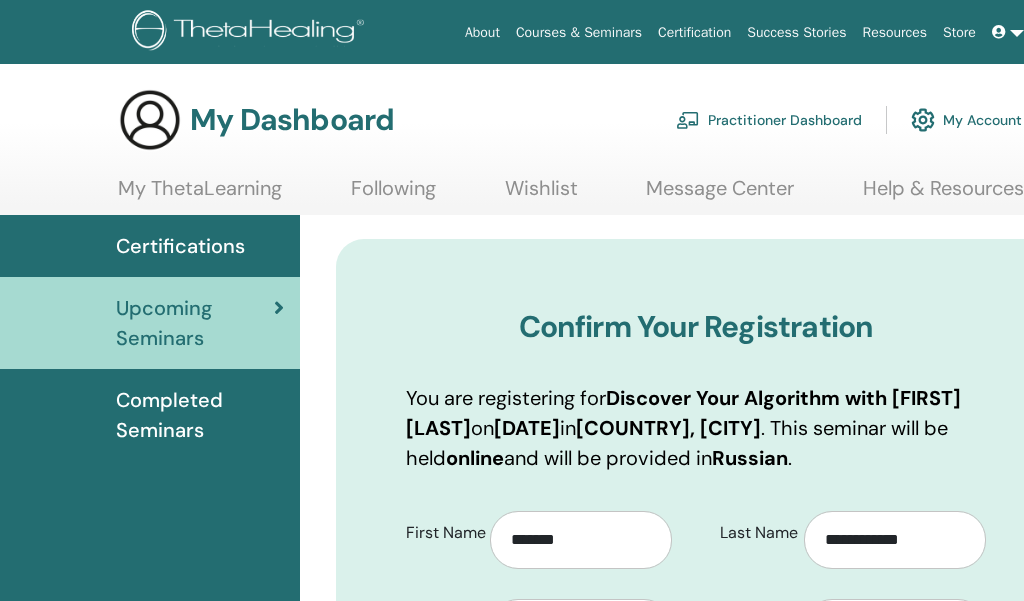 scroll, scrollTop: 0, scrollLeft: 0, axis: both 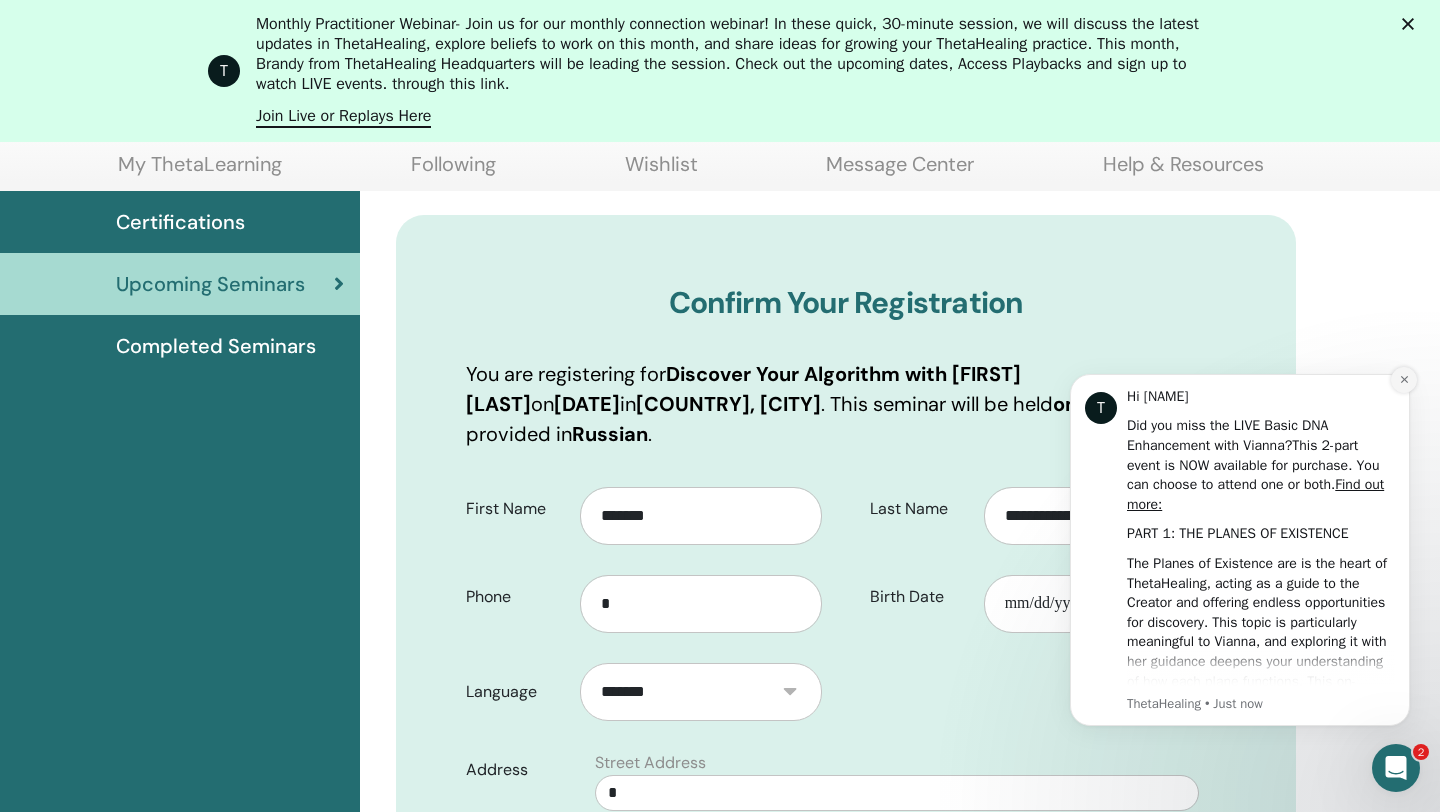 click 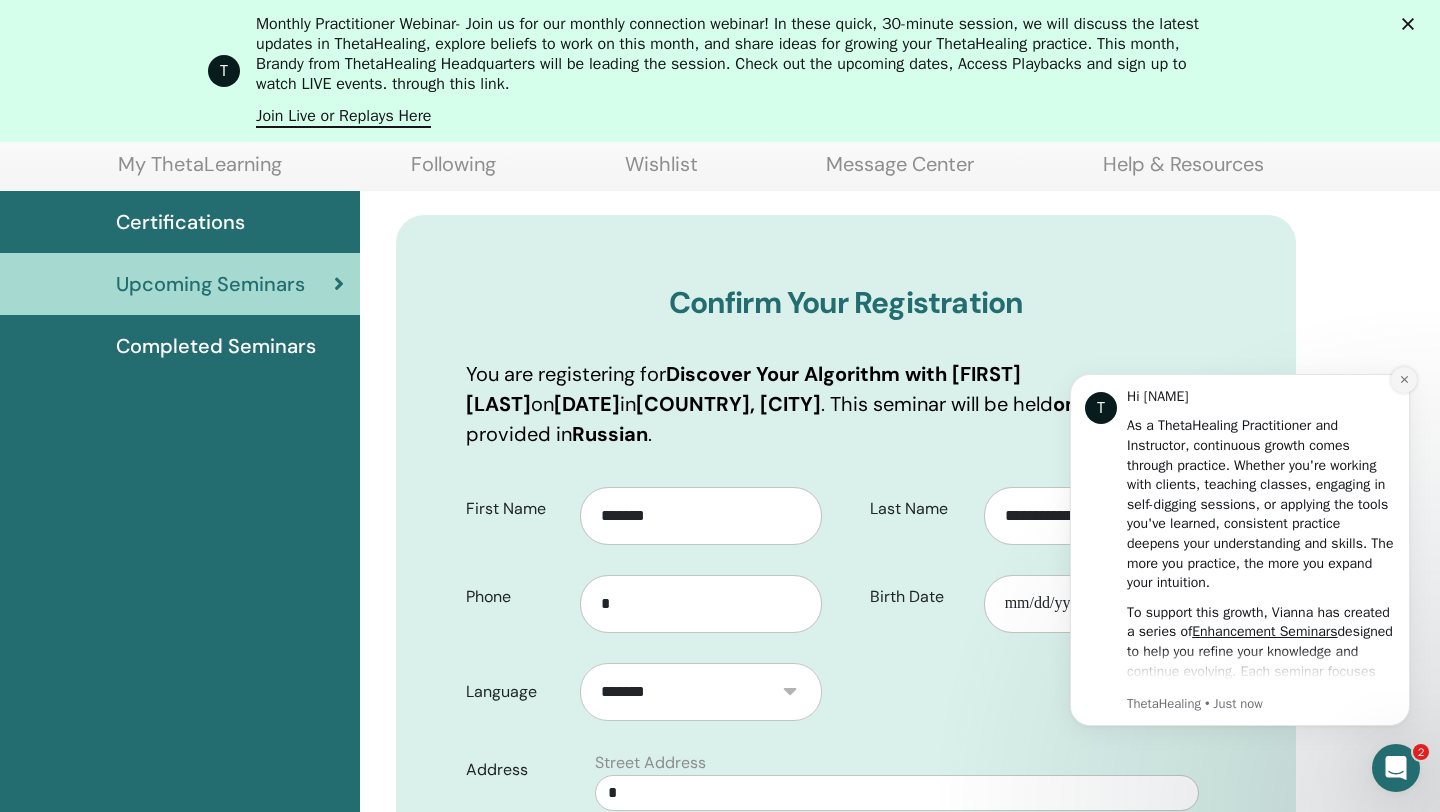 click 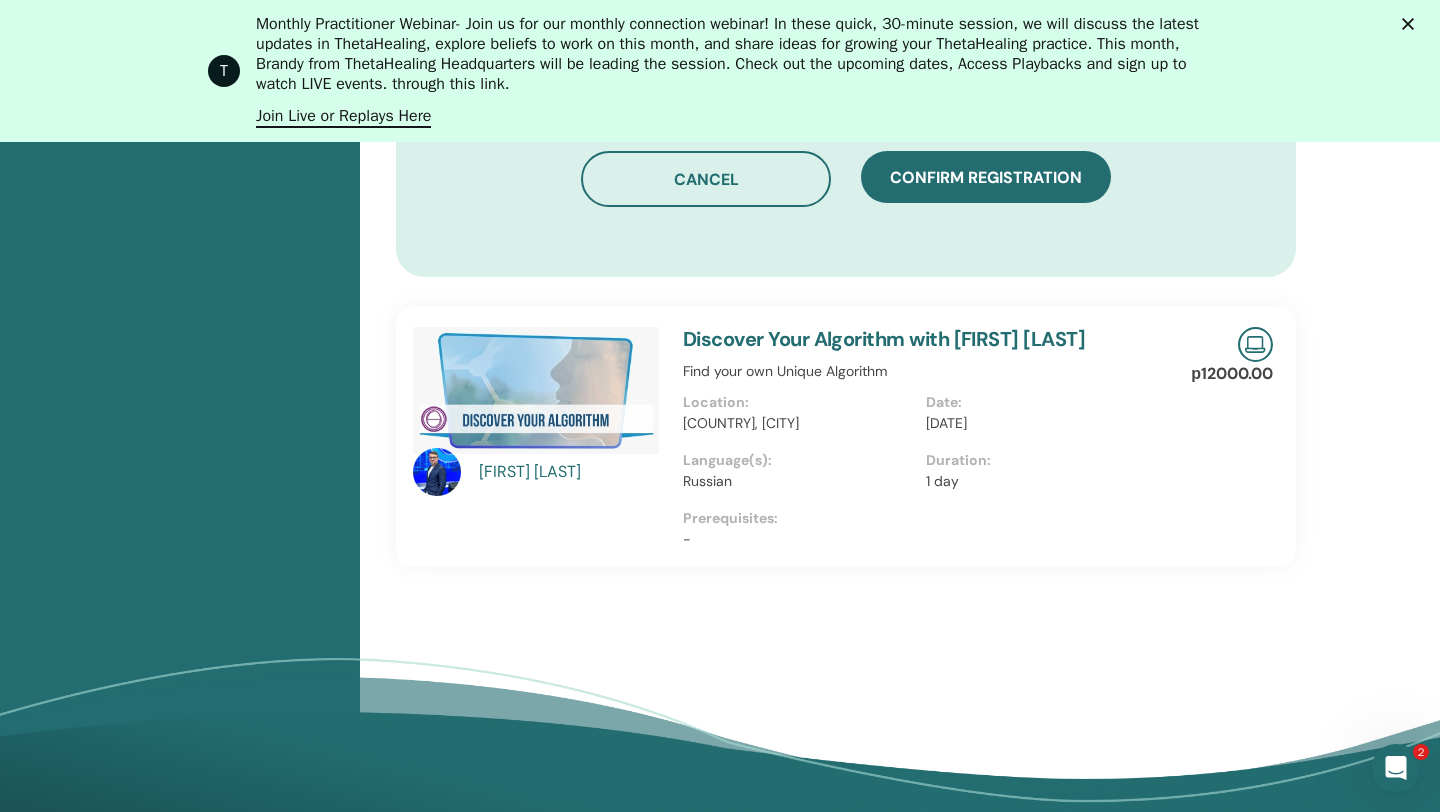scroll, scrollTop: 1463, scrollLeft: 0, axis: vertical 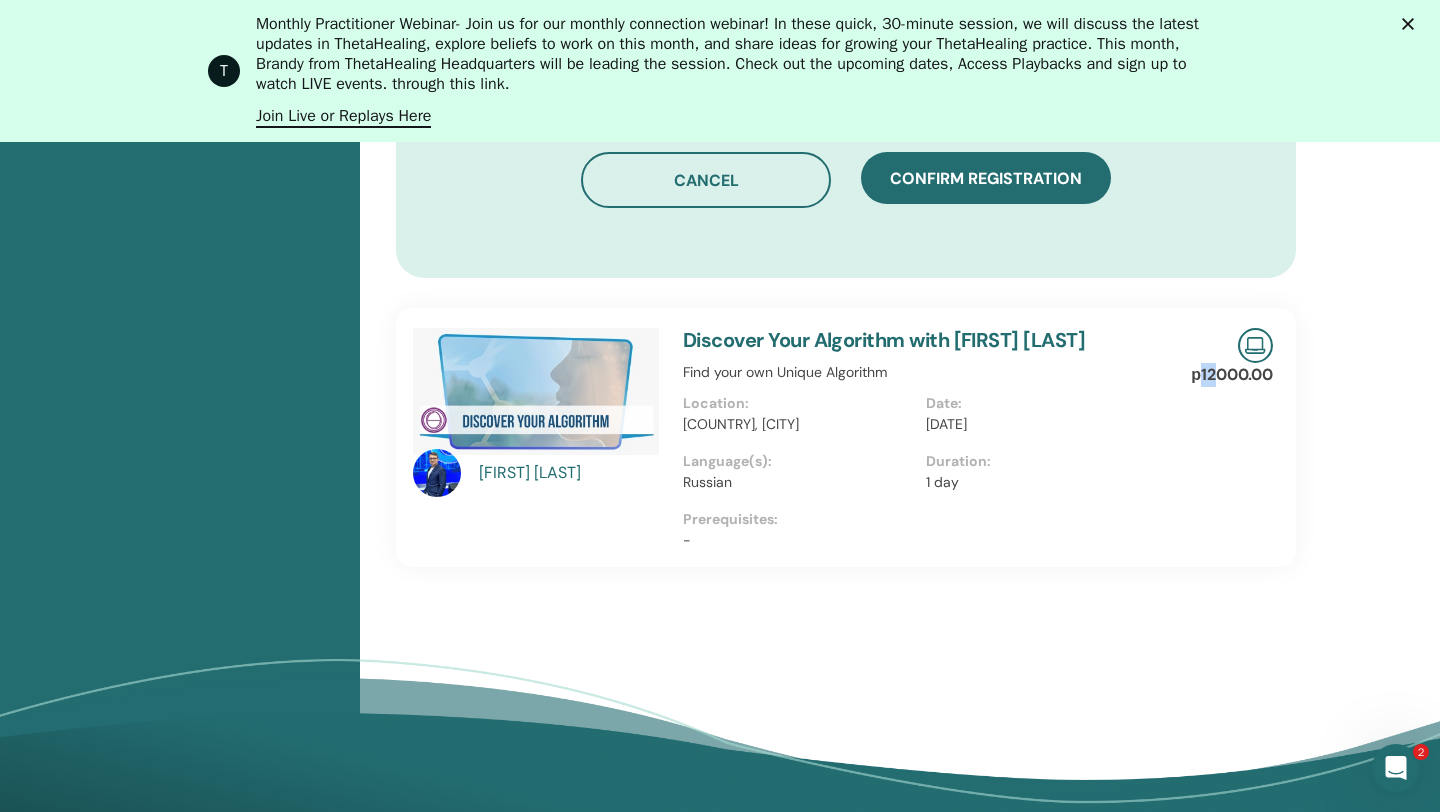 drag, startPoint x: 1214, startPoint y: 375, endPoint x: 1198, endPoint y: 372, distance: 16.27882 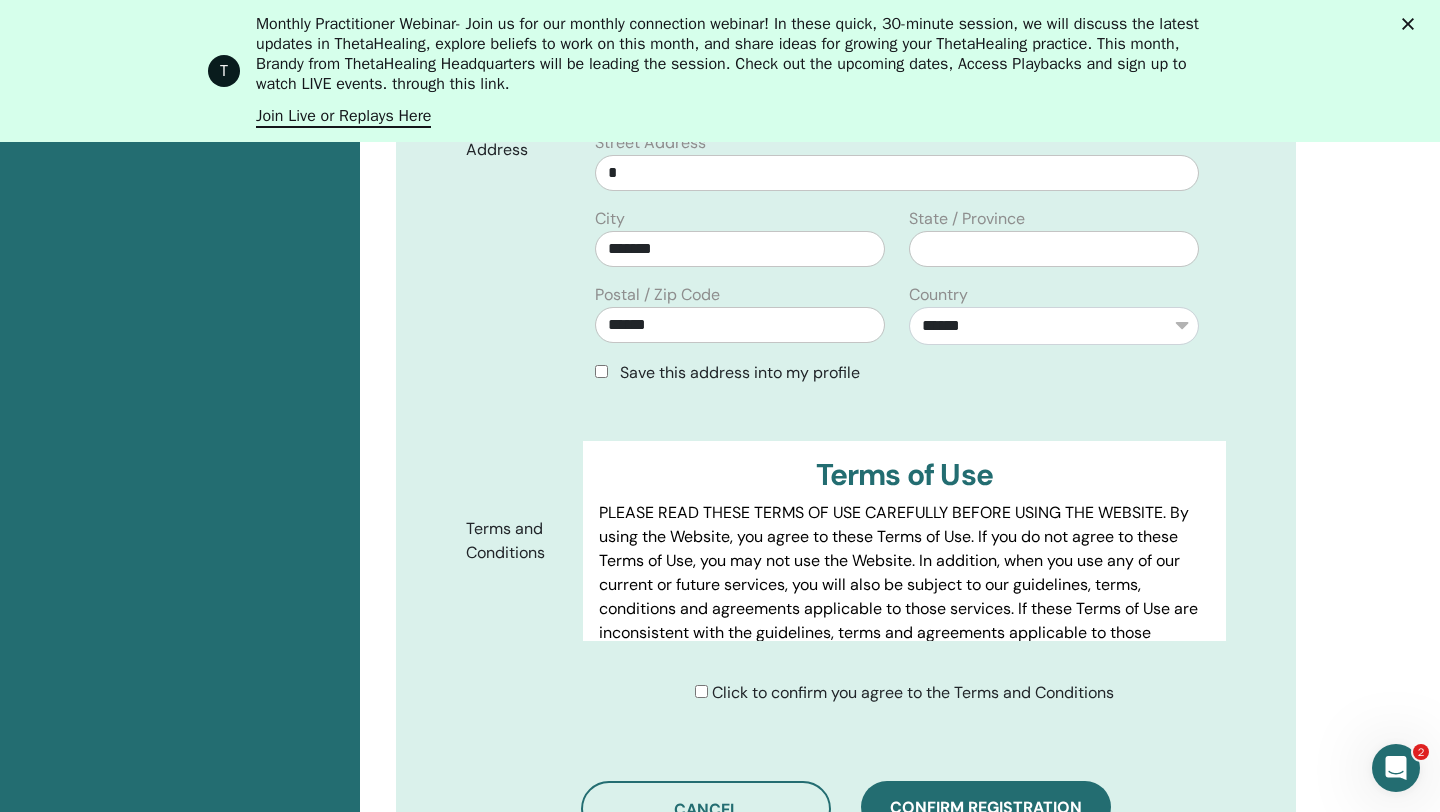 scroll, scrollTop: 844, scrollLeft: 0, axis: vertical 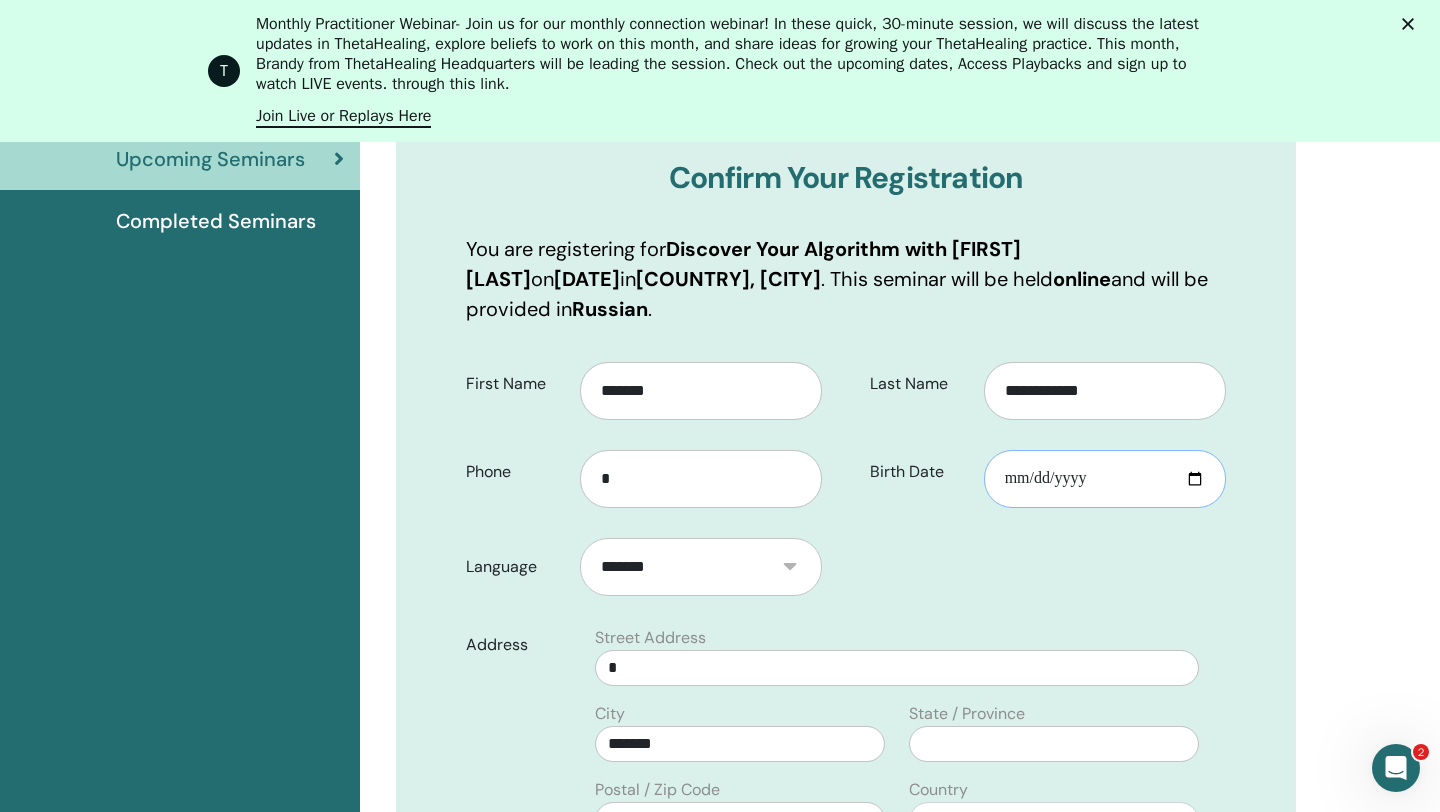 click on "**********" at bounding box center [1105, 479] 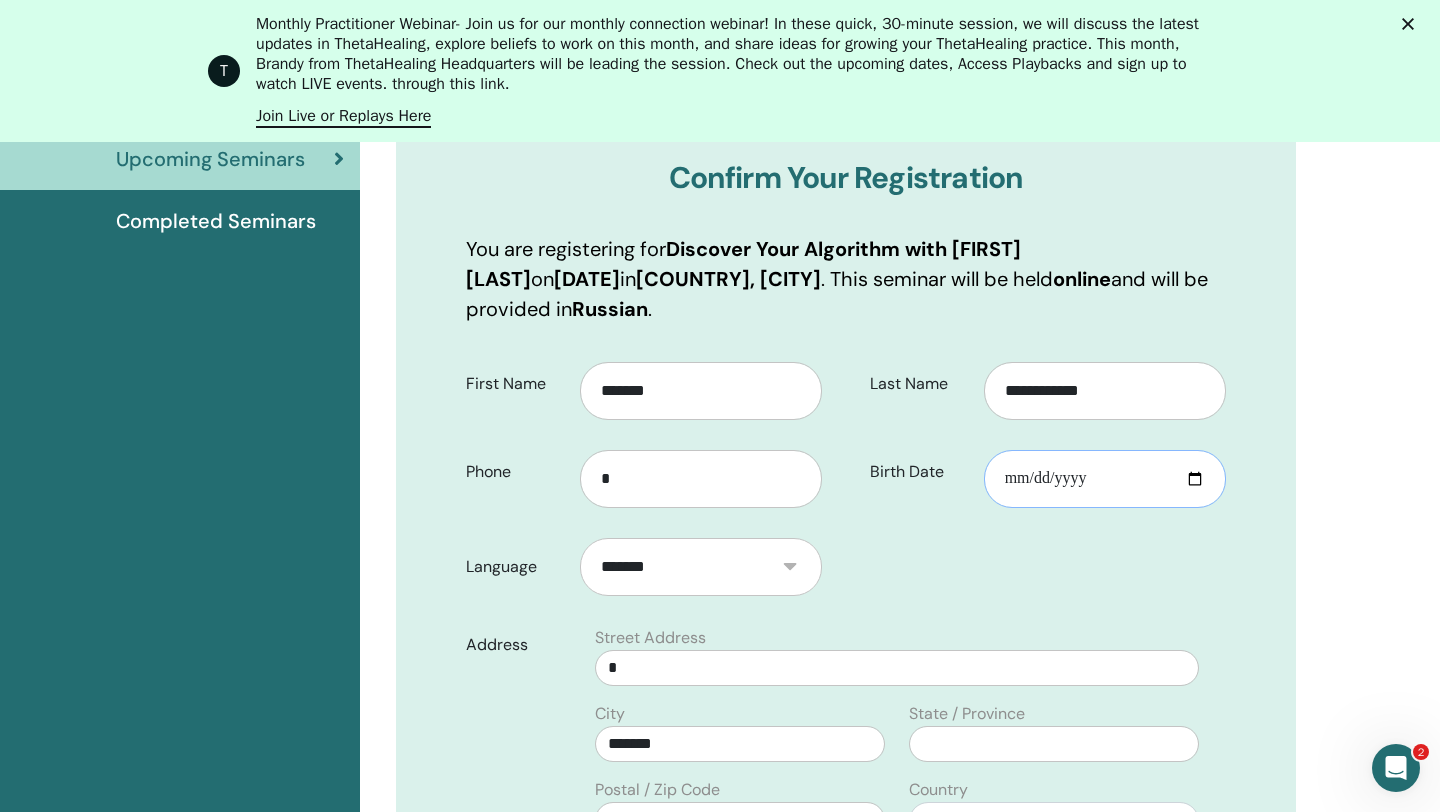 type on "**********" 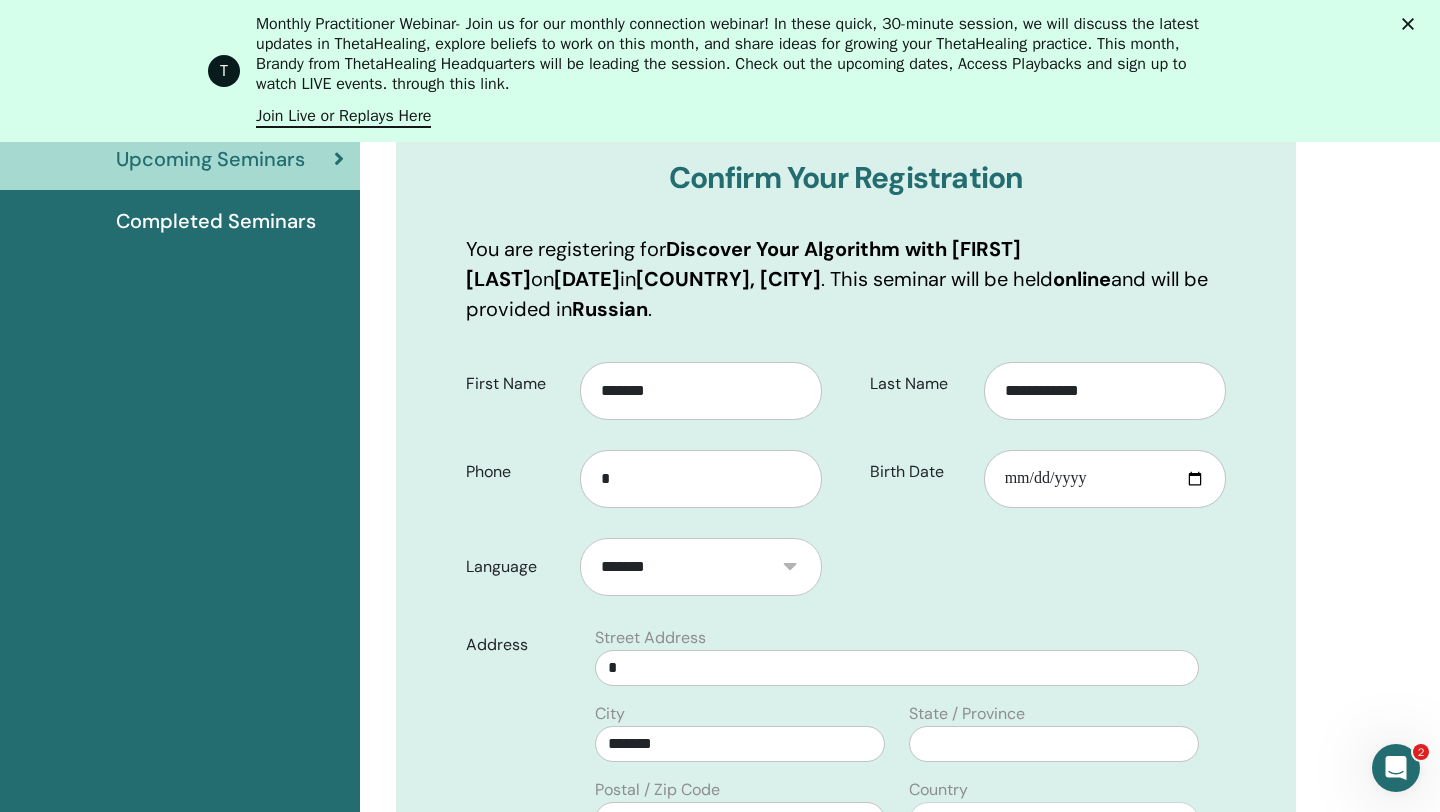 click on "**********" at bounding box center (1043, 436) 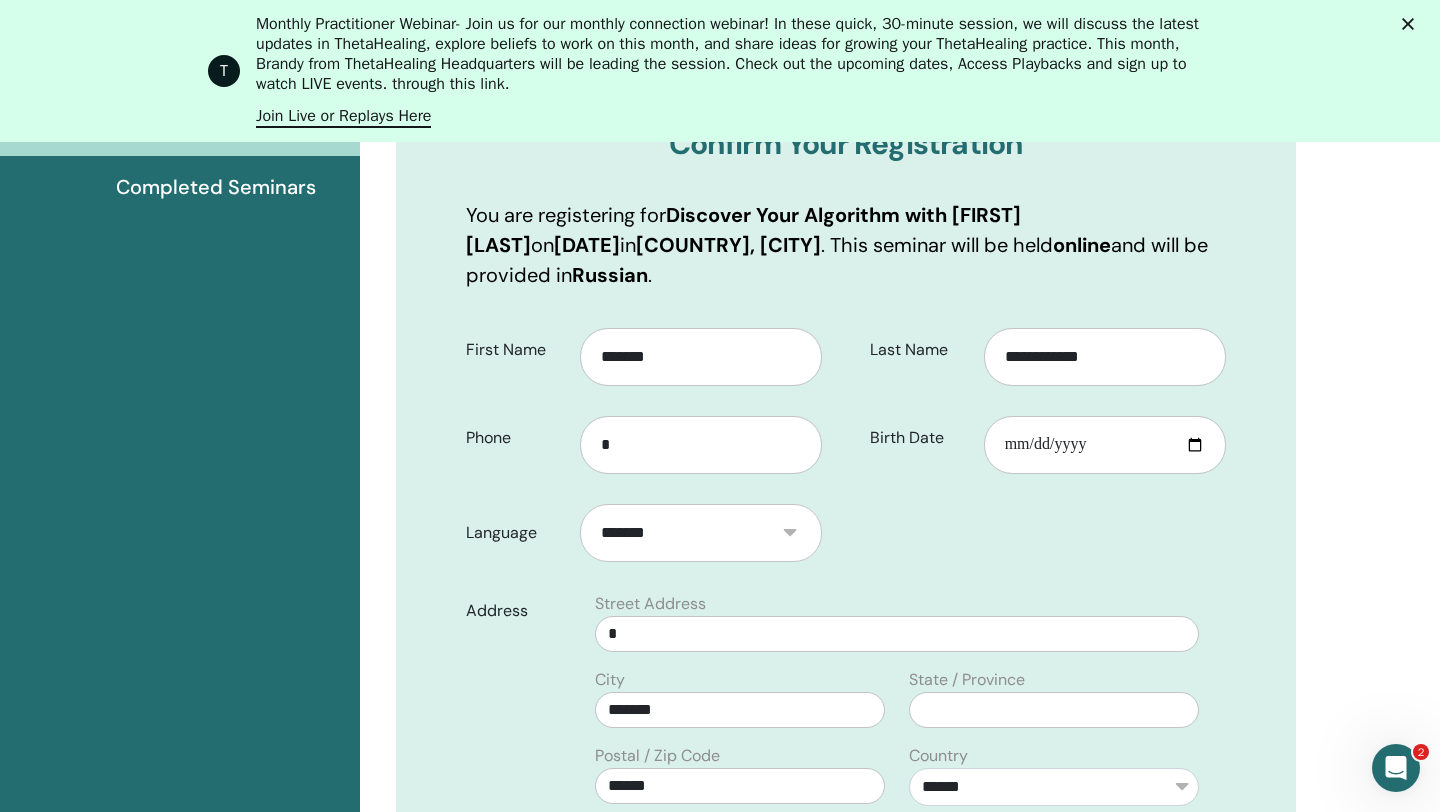 scroll, scrollTop: 385, scrollLeft: 0, axis: vertical 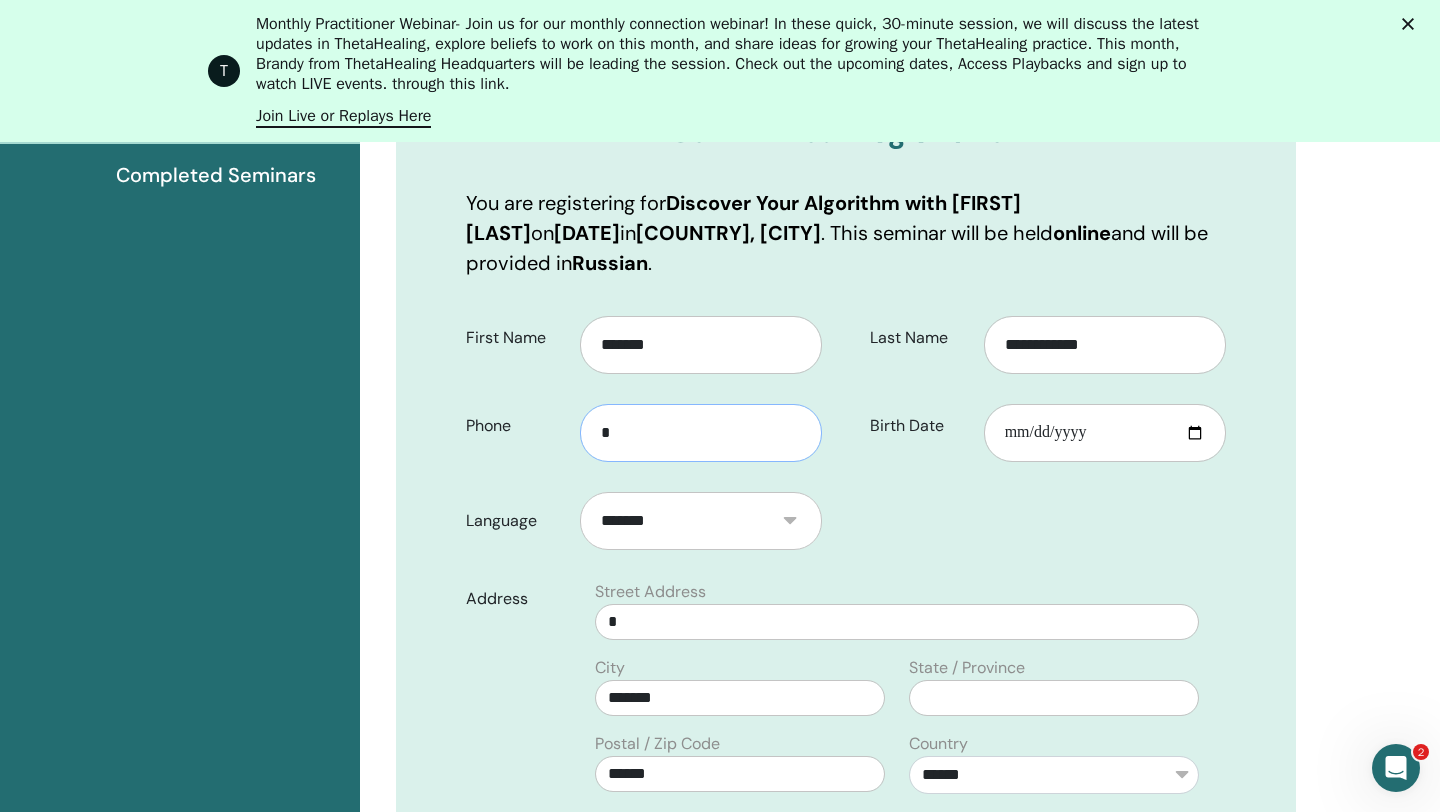 click on "*" at bounding box center (701, 433) 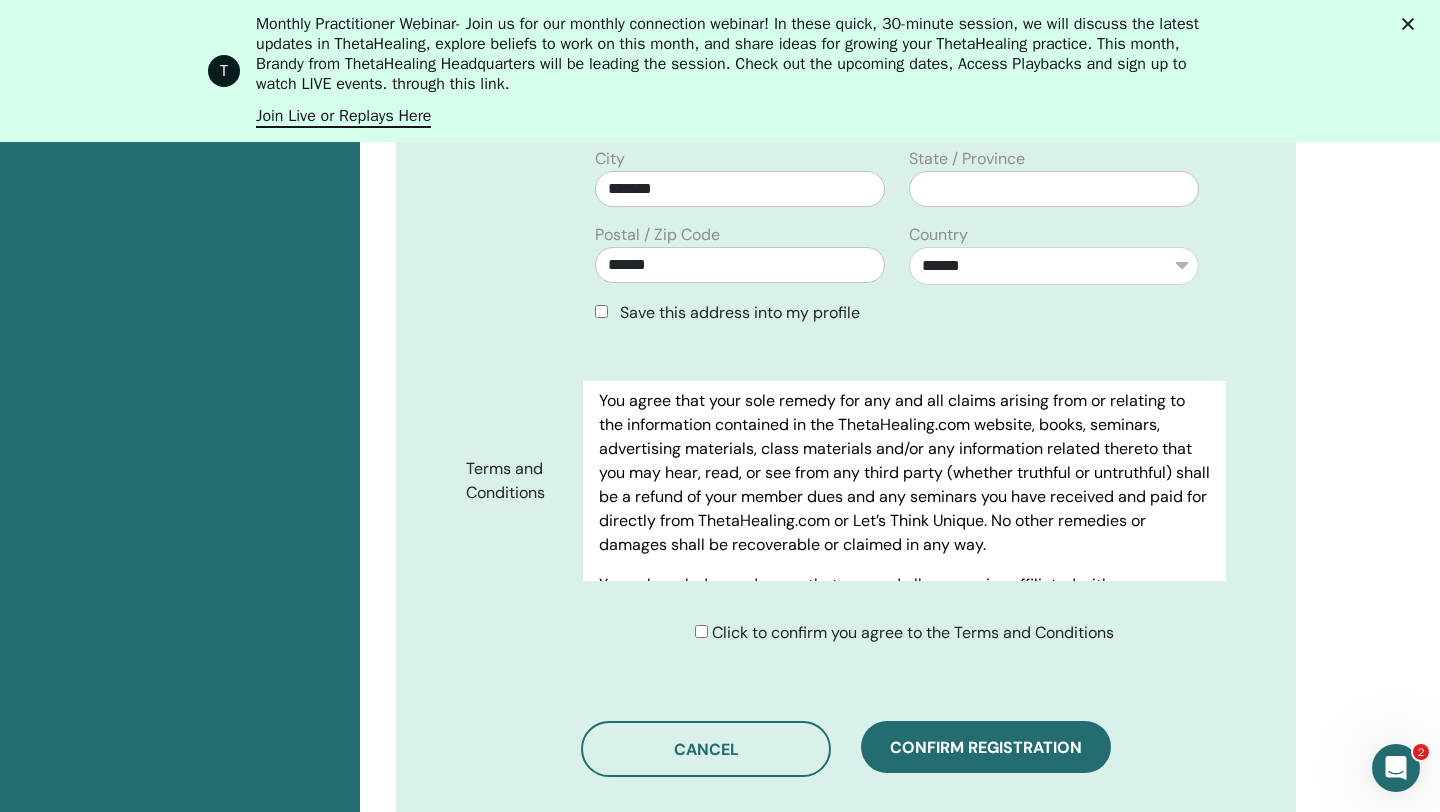 scroll, scrollTop: 956, scrollLeft: 0, axis: vertical 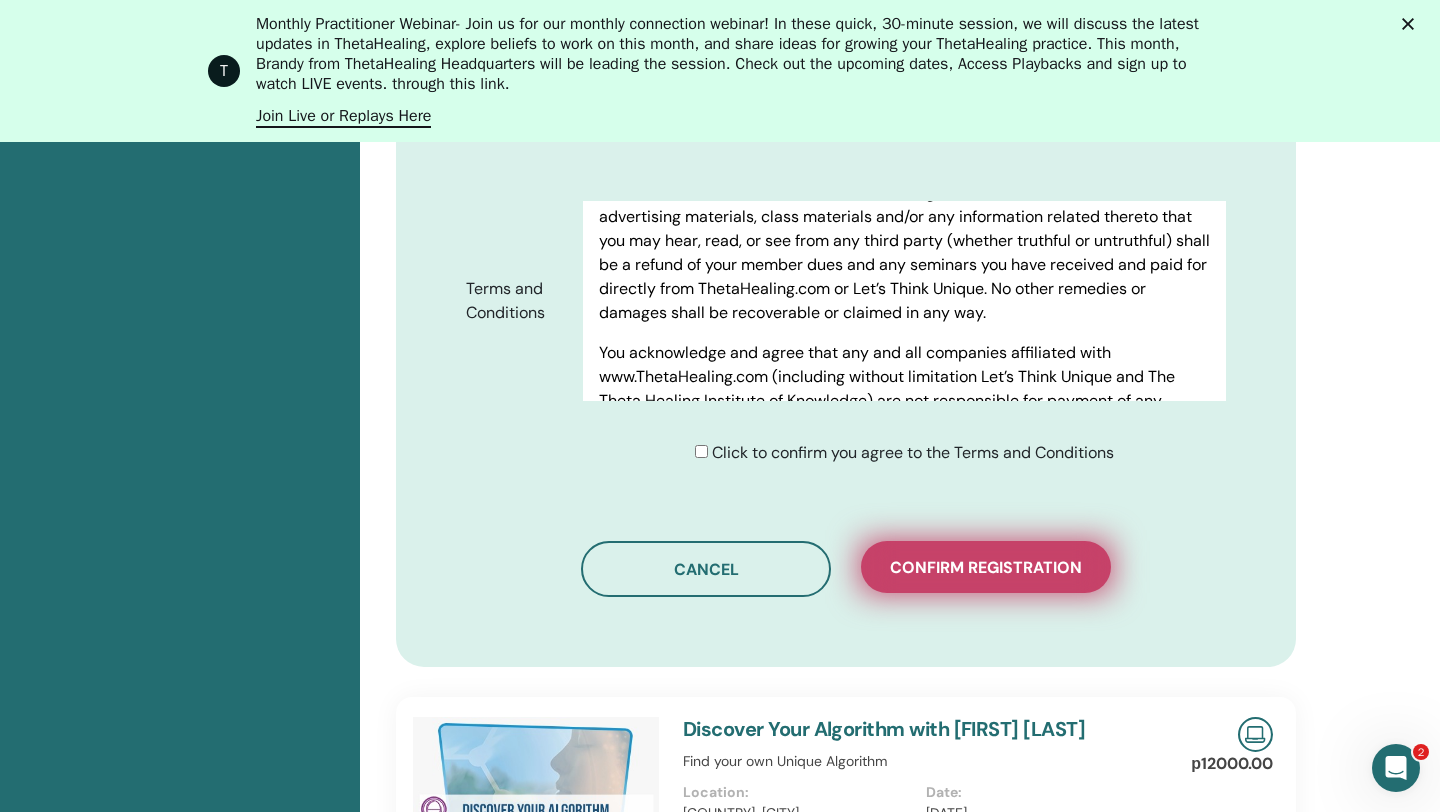 click on "Confirm registration" at bounding box center [986, 567] 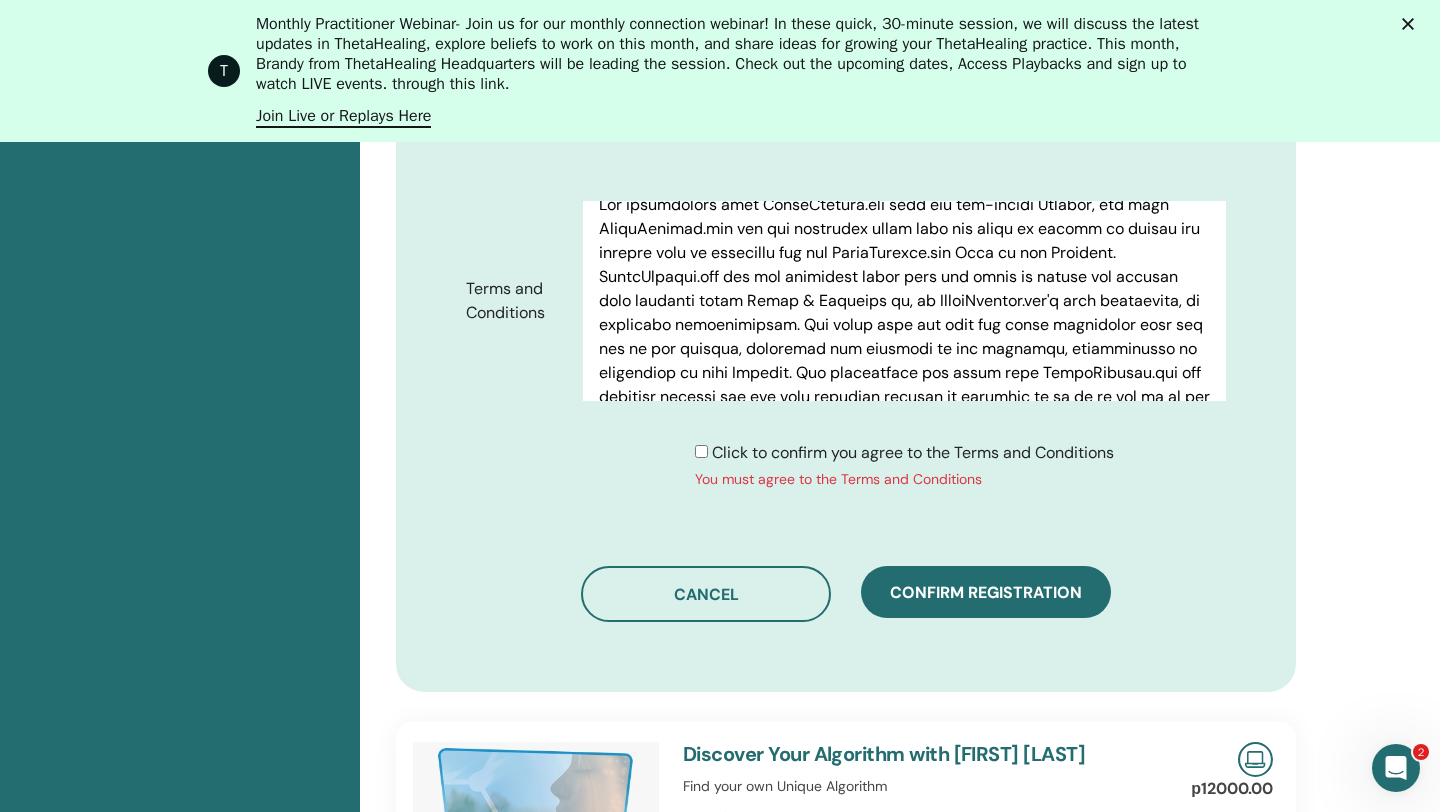 scroll, scrollTop: 6512, scrollLeft: 0, axis: vertical 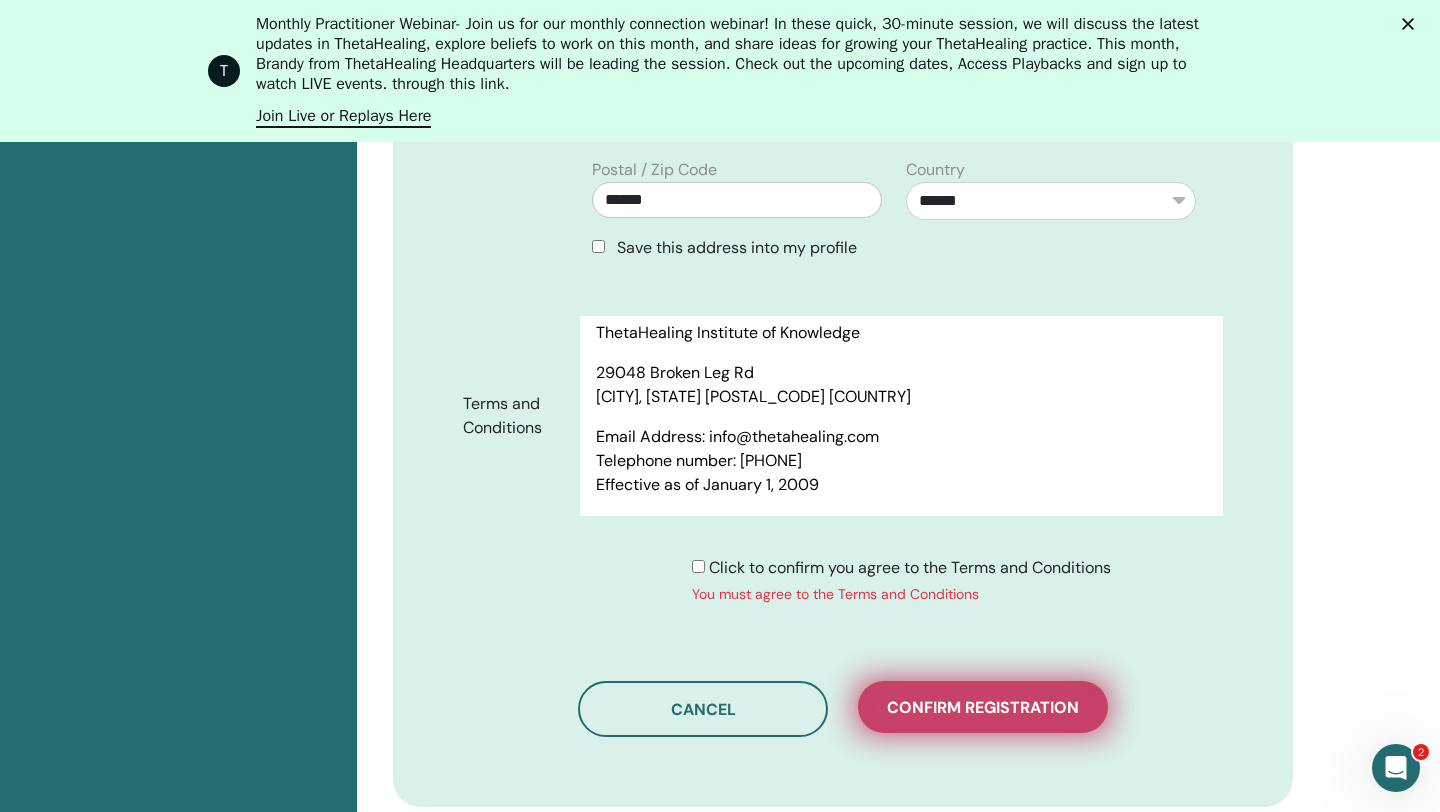 click on "Confirm registration" at bounding box center (983, 707) 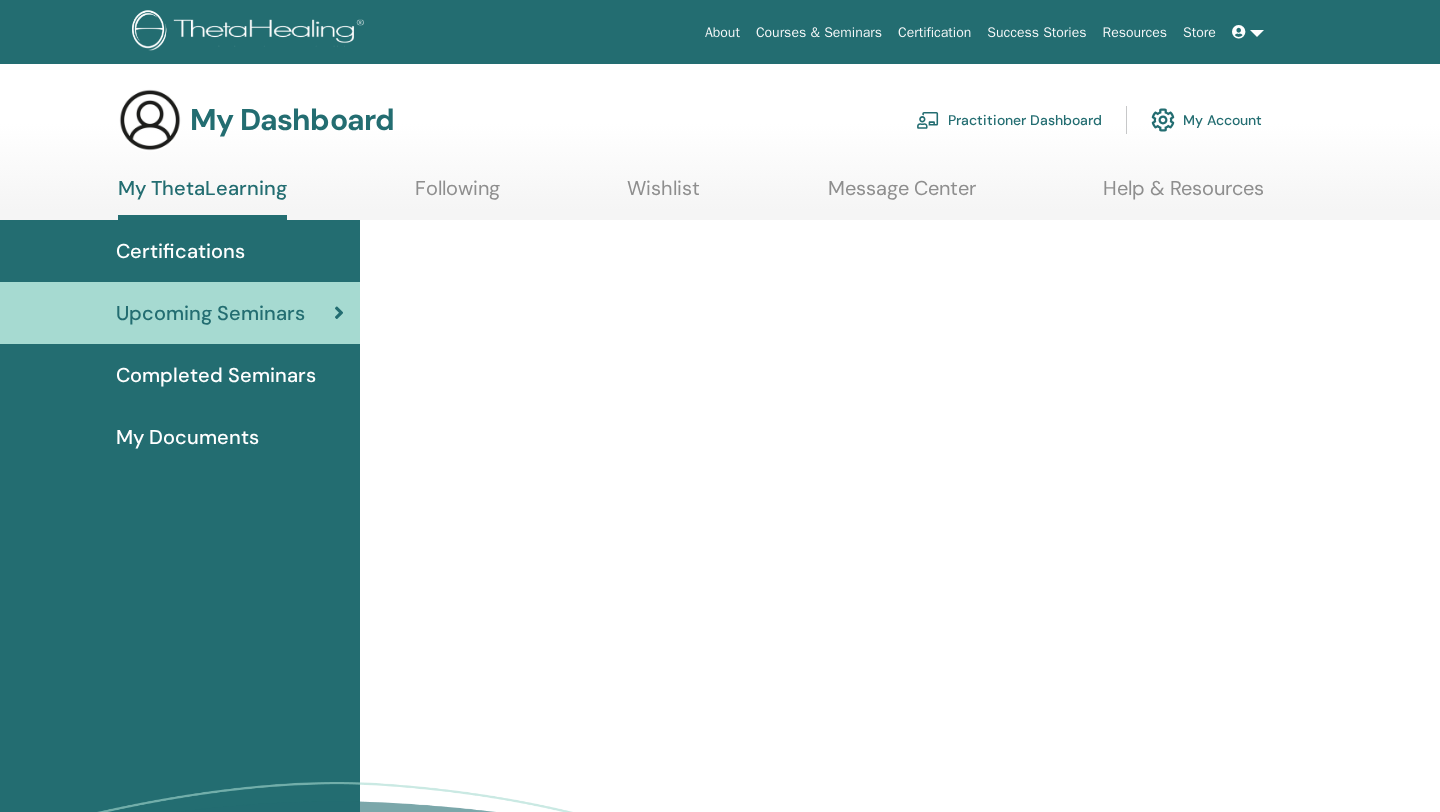 scroll, scrollTop: 0, scrollLeft: 0, axis: both 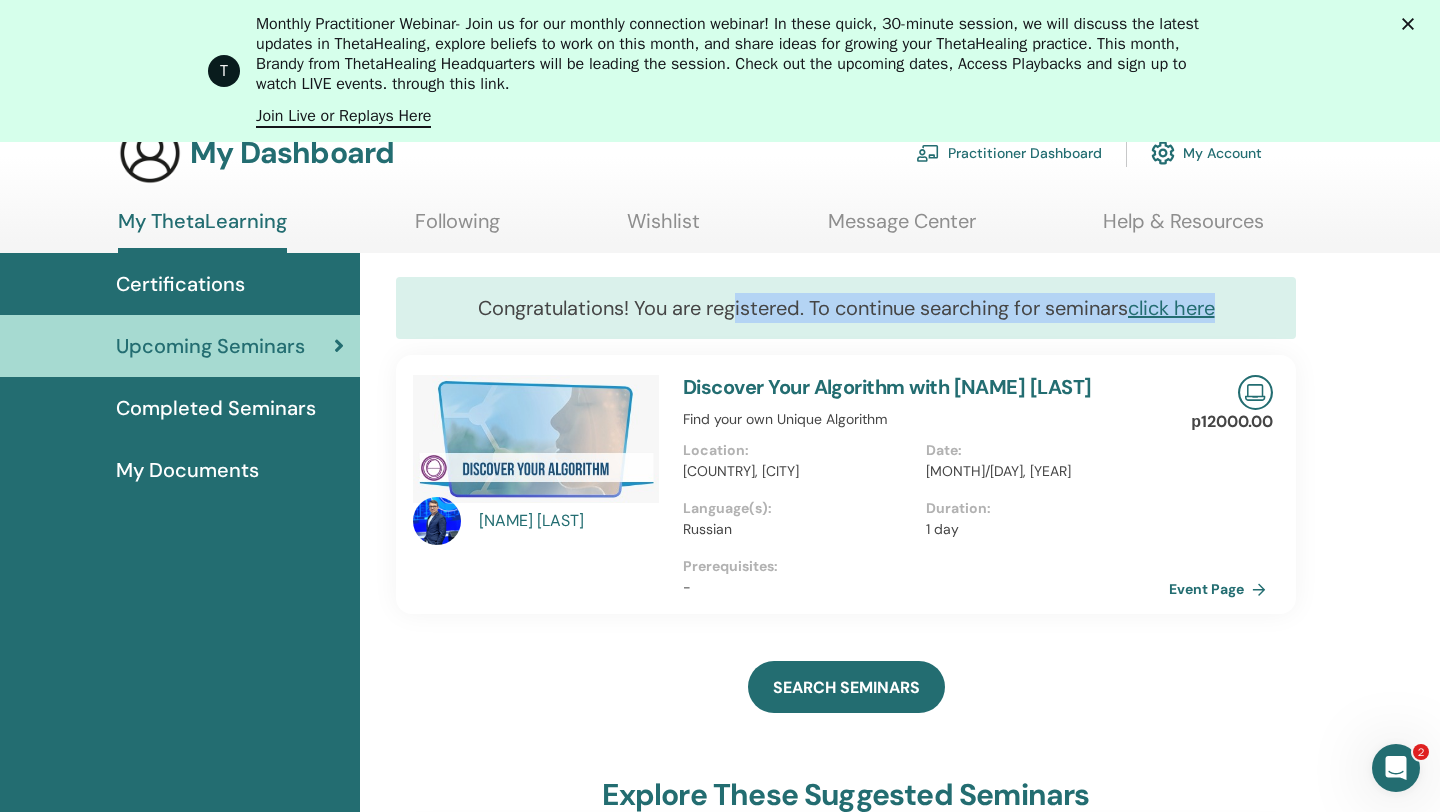 drag, startPoint x: 668, startPoint y: 323, endPoint x: 730, endPoint y: 320, distance: 62.072536 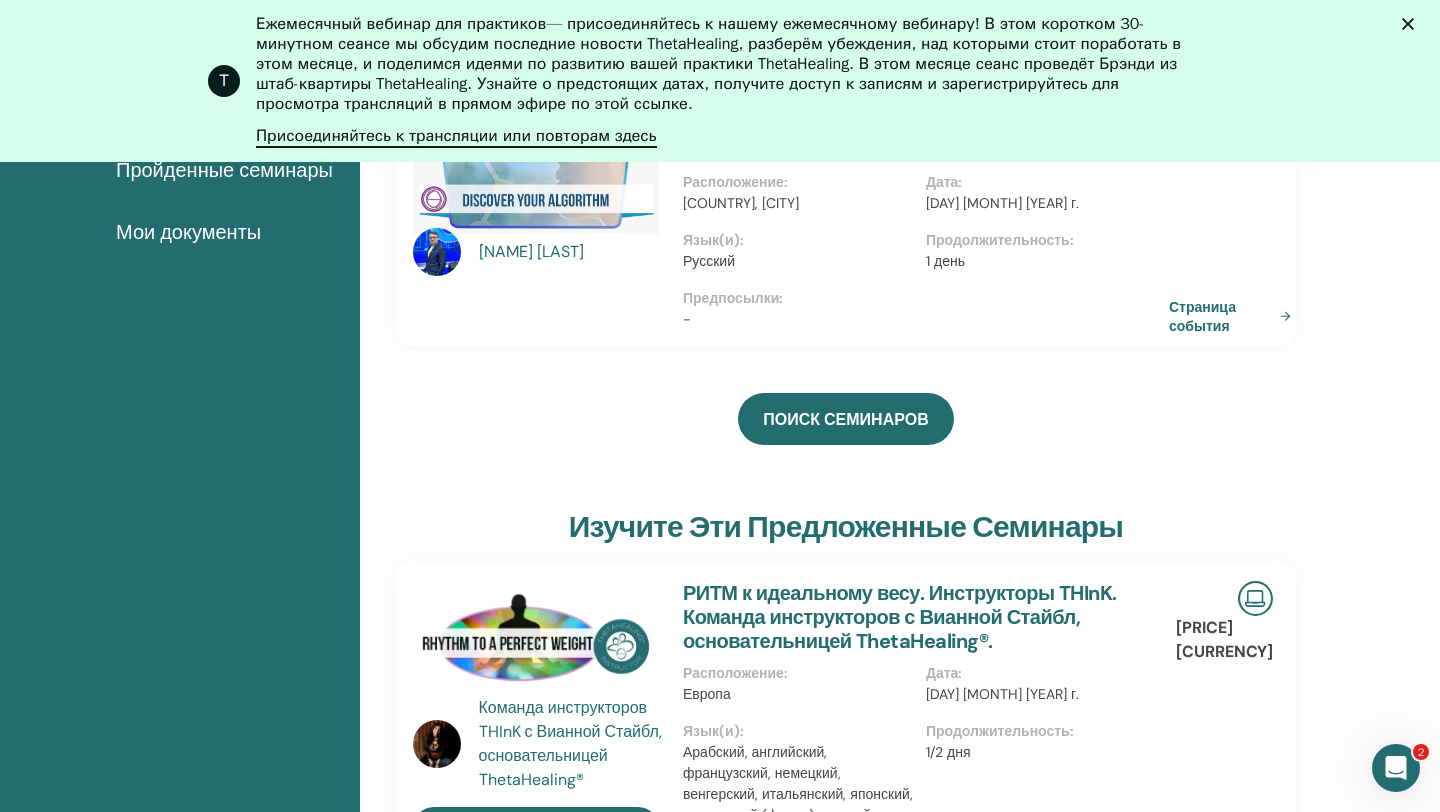 scroll, scrollTop: 0, scrollLeft: 0, axis: both 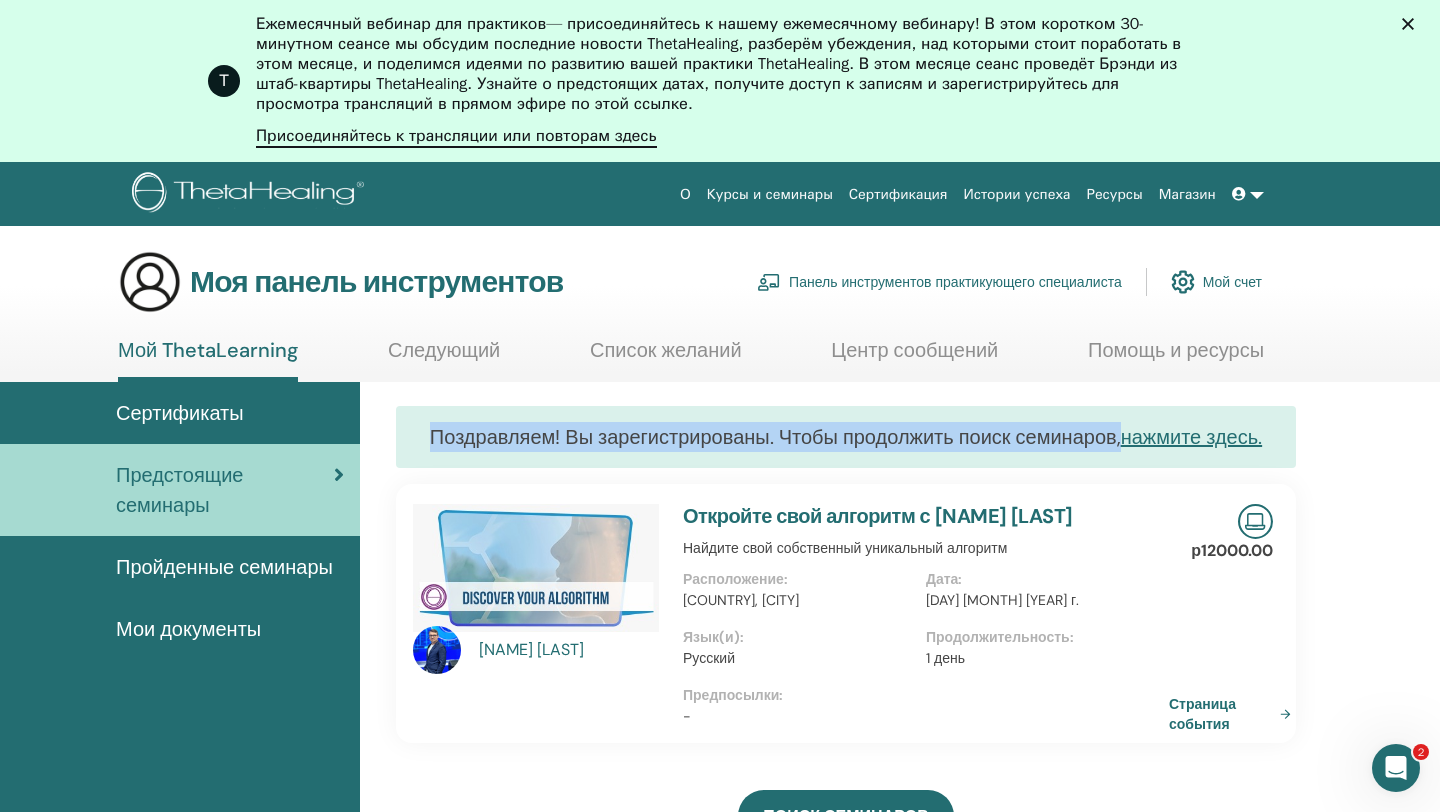 click on "Пройденные семинары" at bounding box center (224, 567) 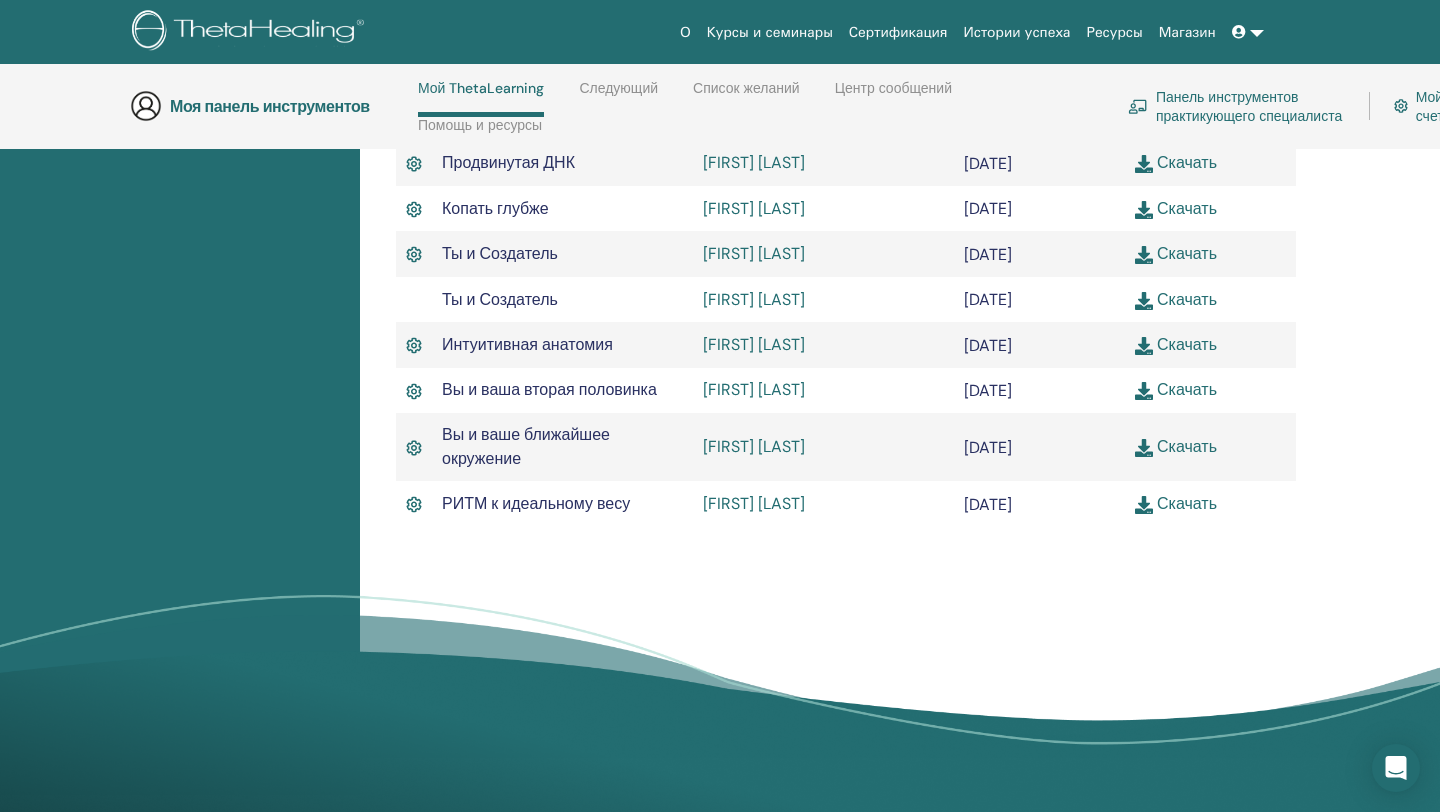 scroll, scrollTop: 623, scrollLeft: 0, axis: vertical 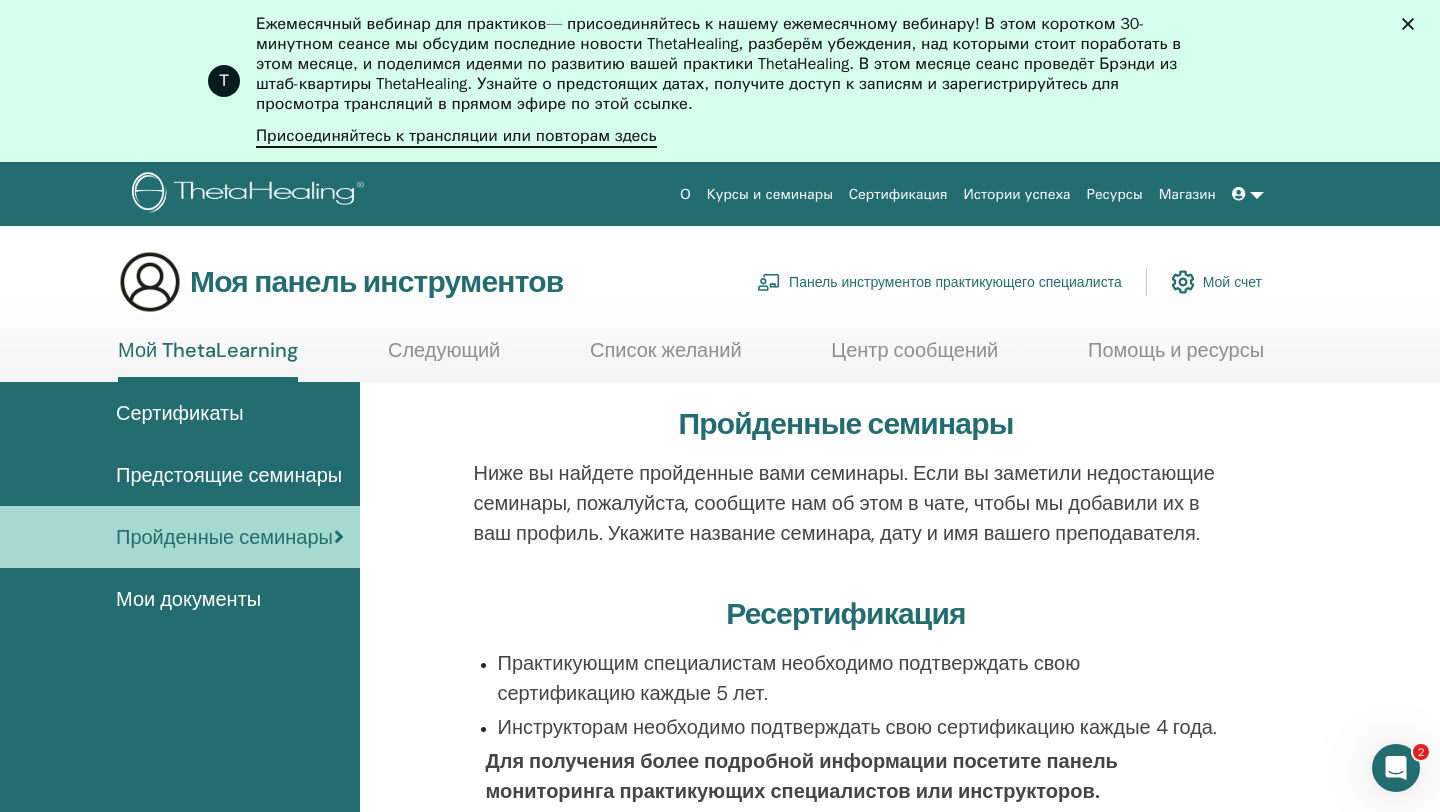 click on "Курсы и семинары" at bounding box center [770, 194] 